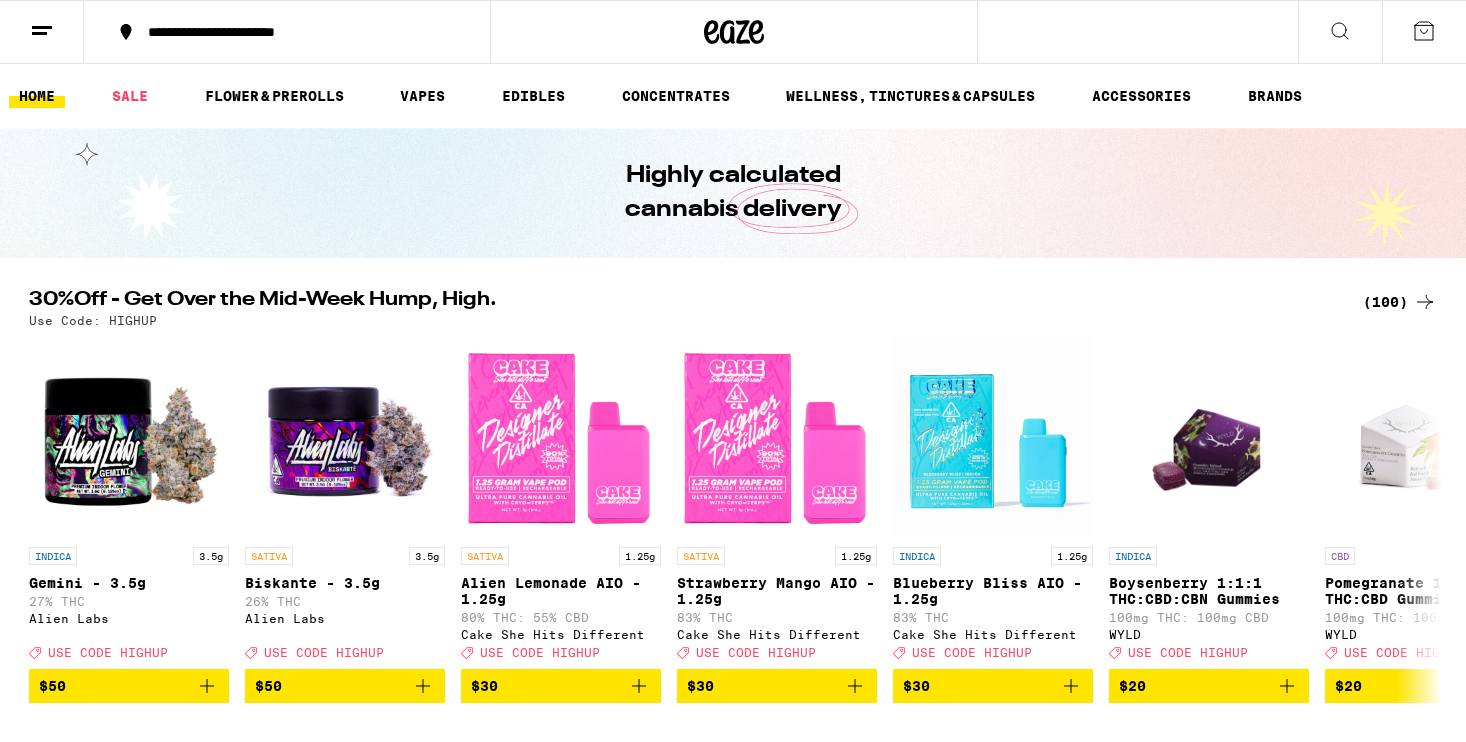 scroll, scrollTop: 0, scrollLeft: 0, axis: both 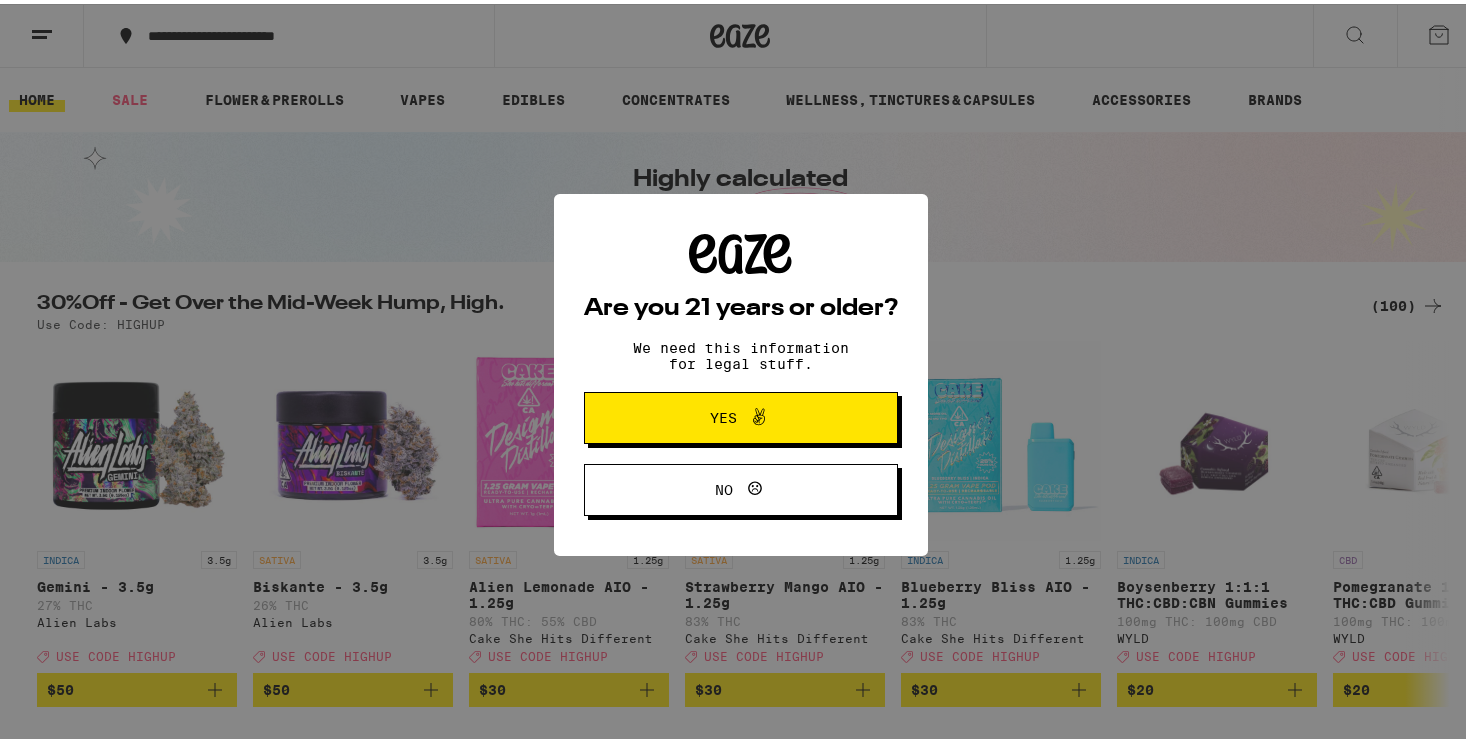 click 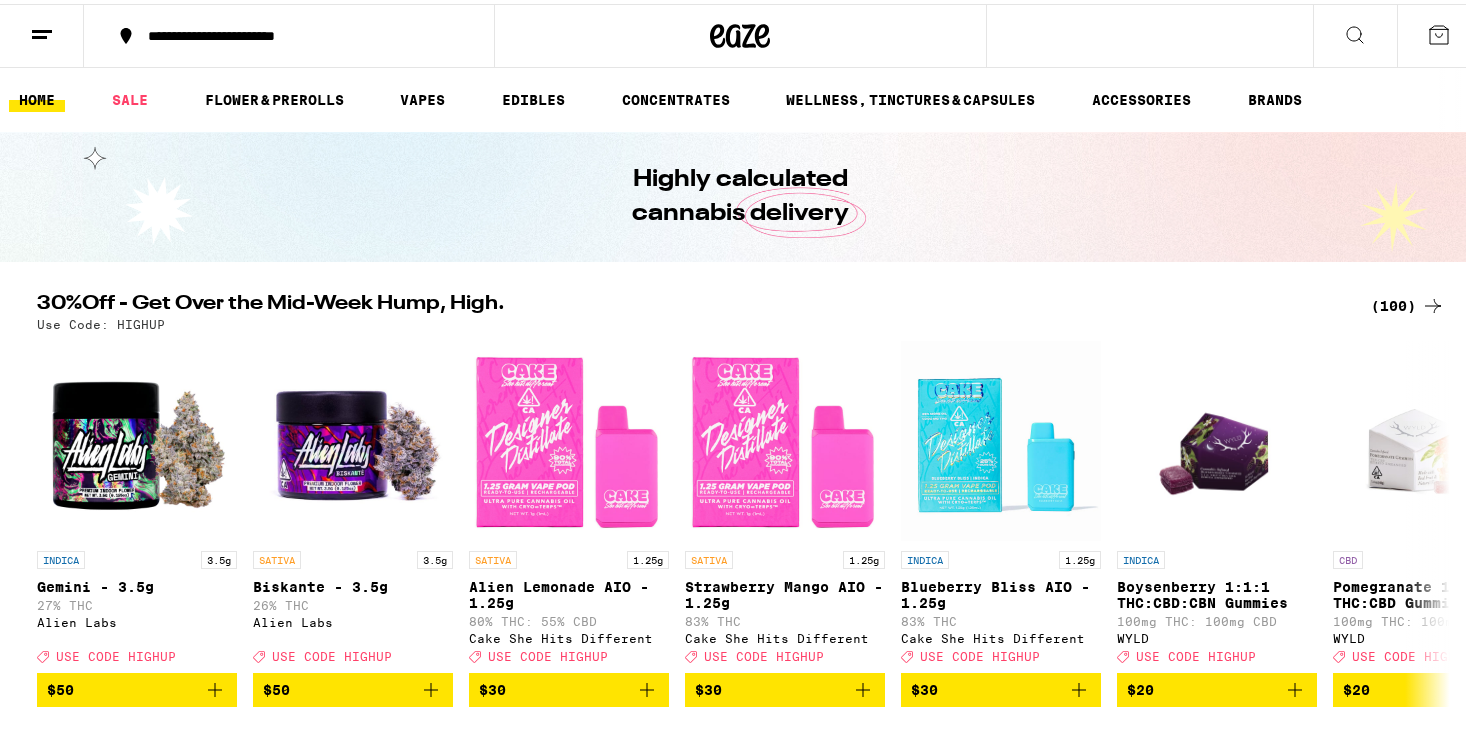 scroll, scrollTop: 0, scrollLeft: 0, axis: both 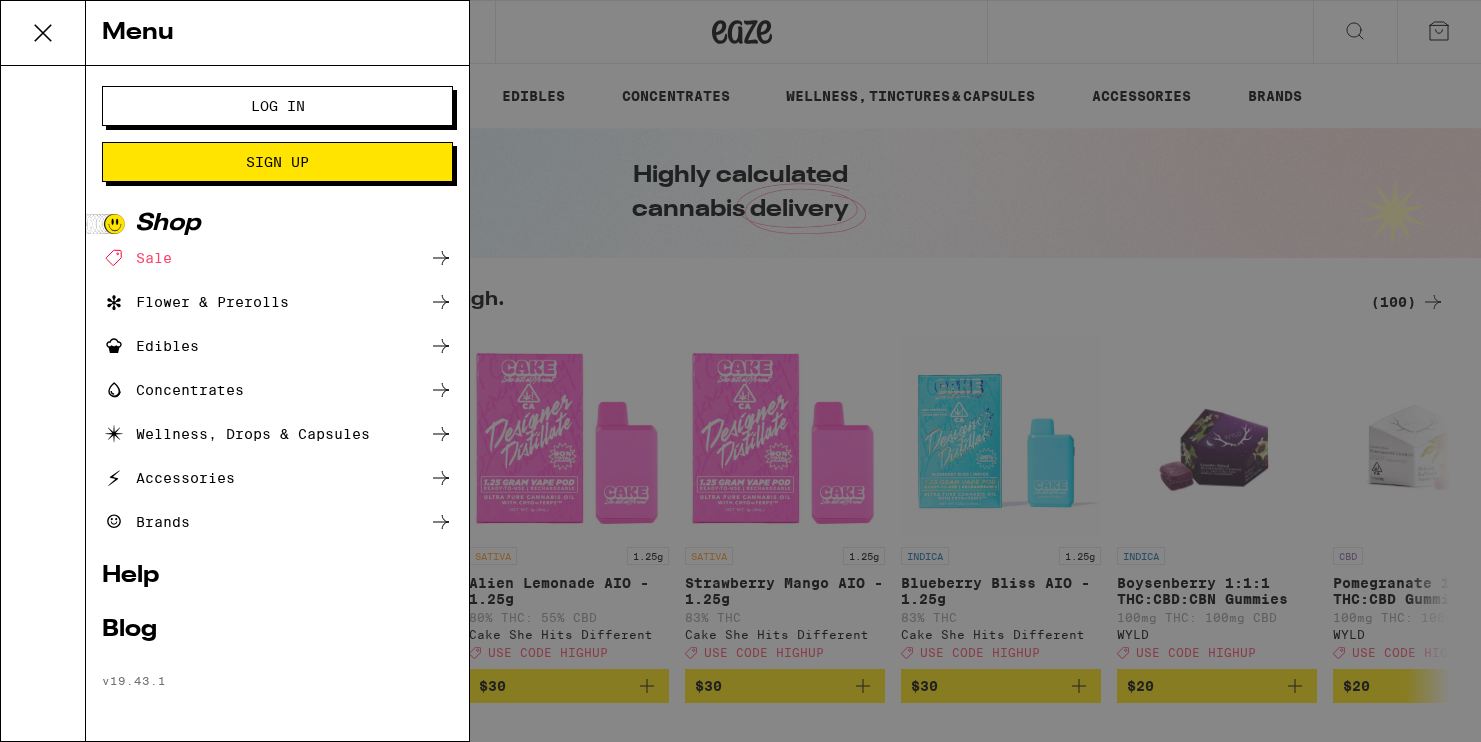 click on "Log In" at bounding box center (278, 106) 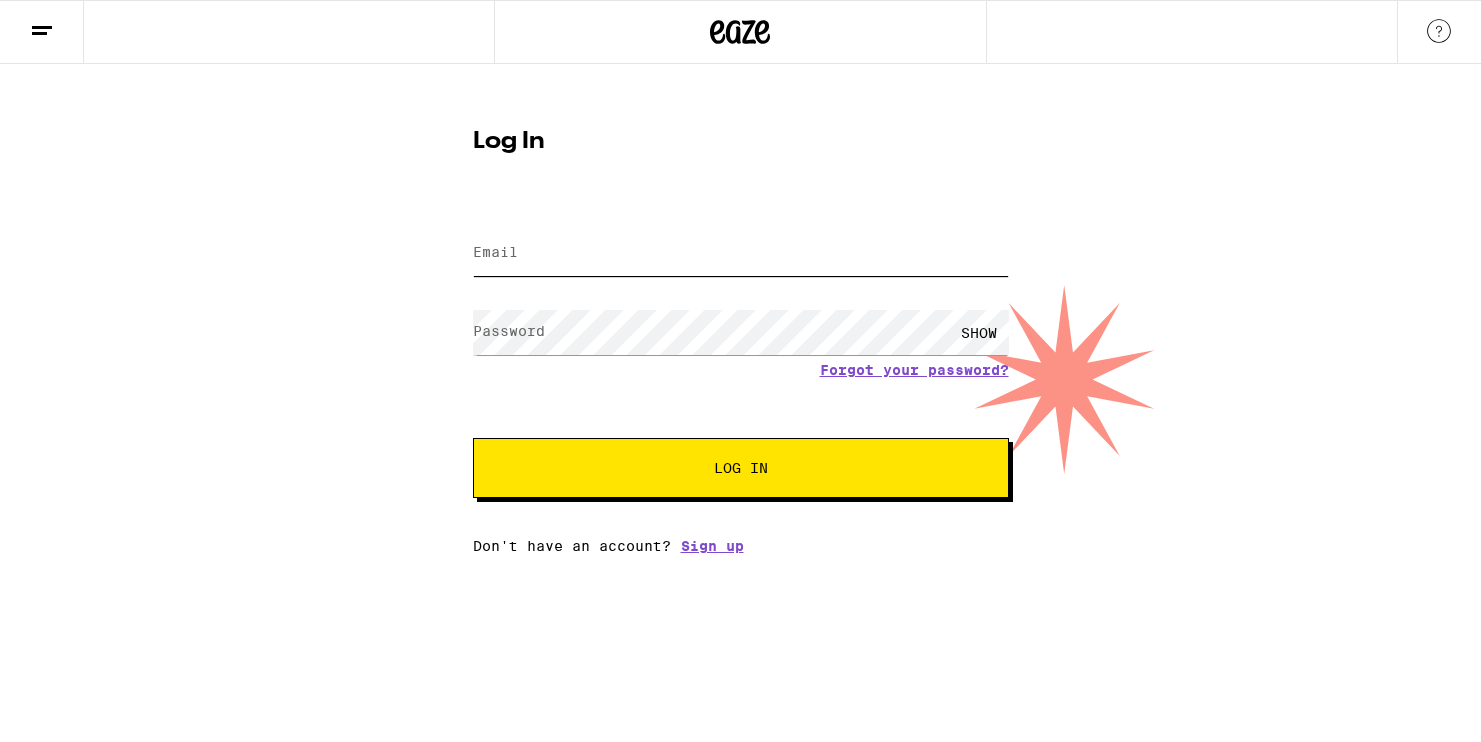 click on "Email" at bounding box center (741, 253) 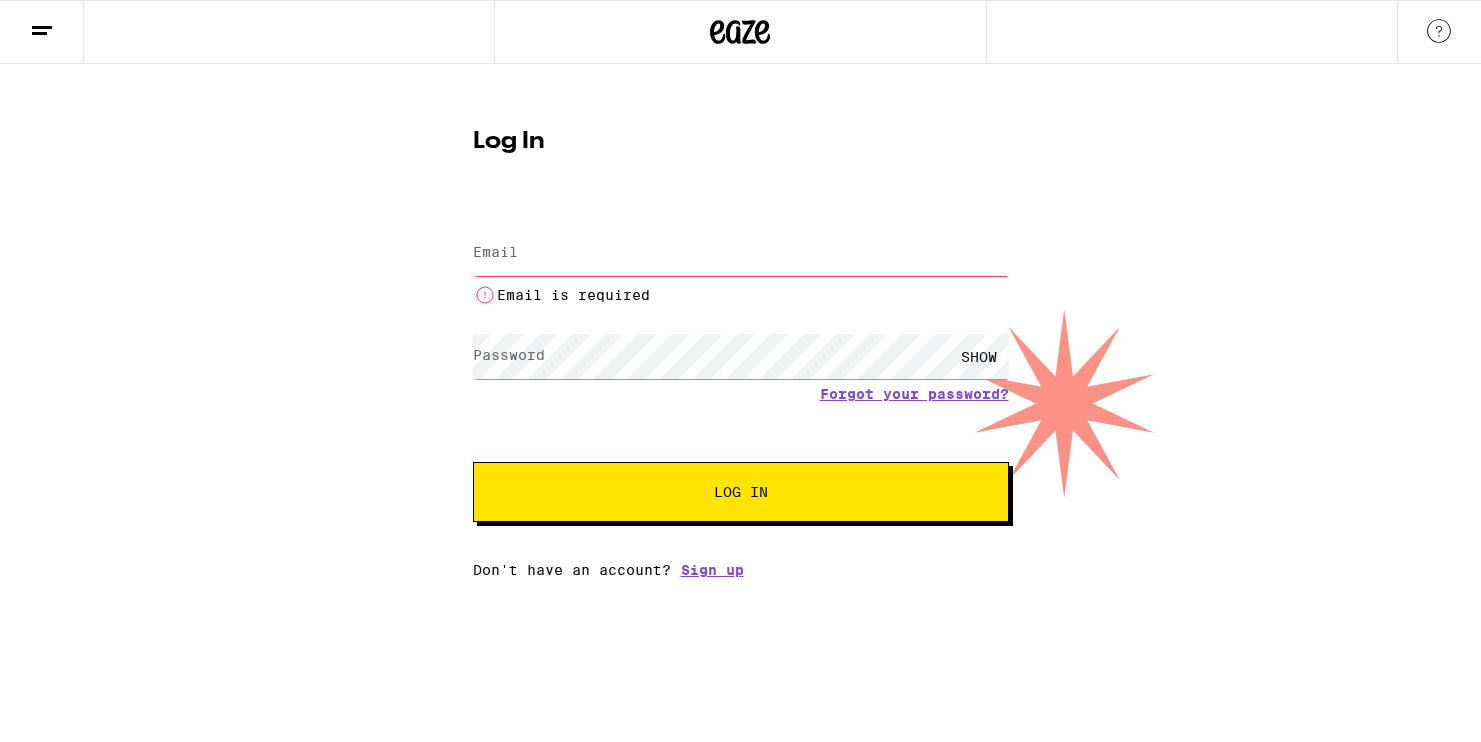 type on "[EMAIL]" 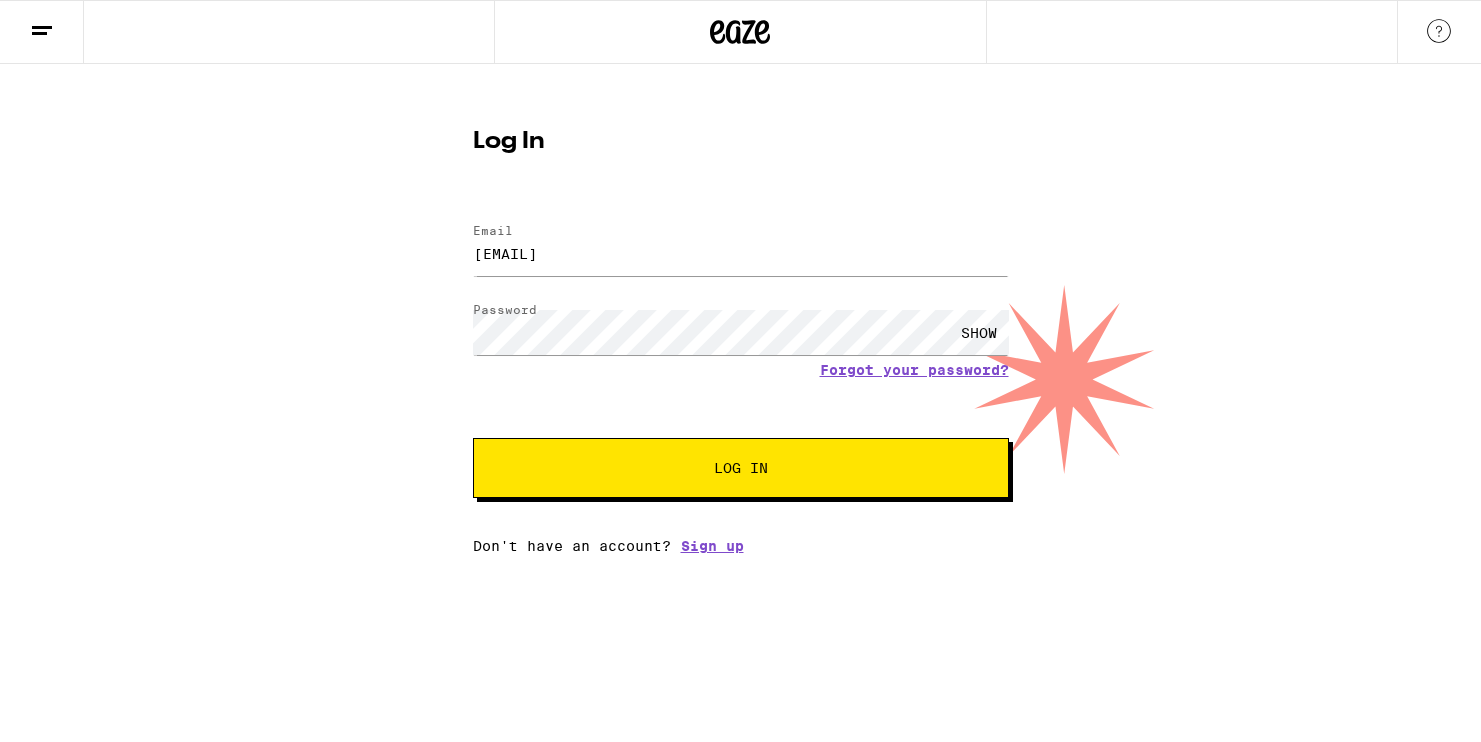 click on "Log In" at bounding box center [741, 468] 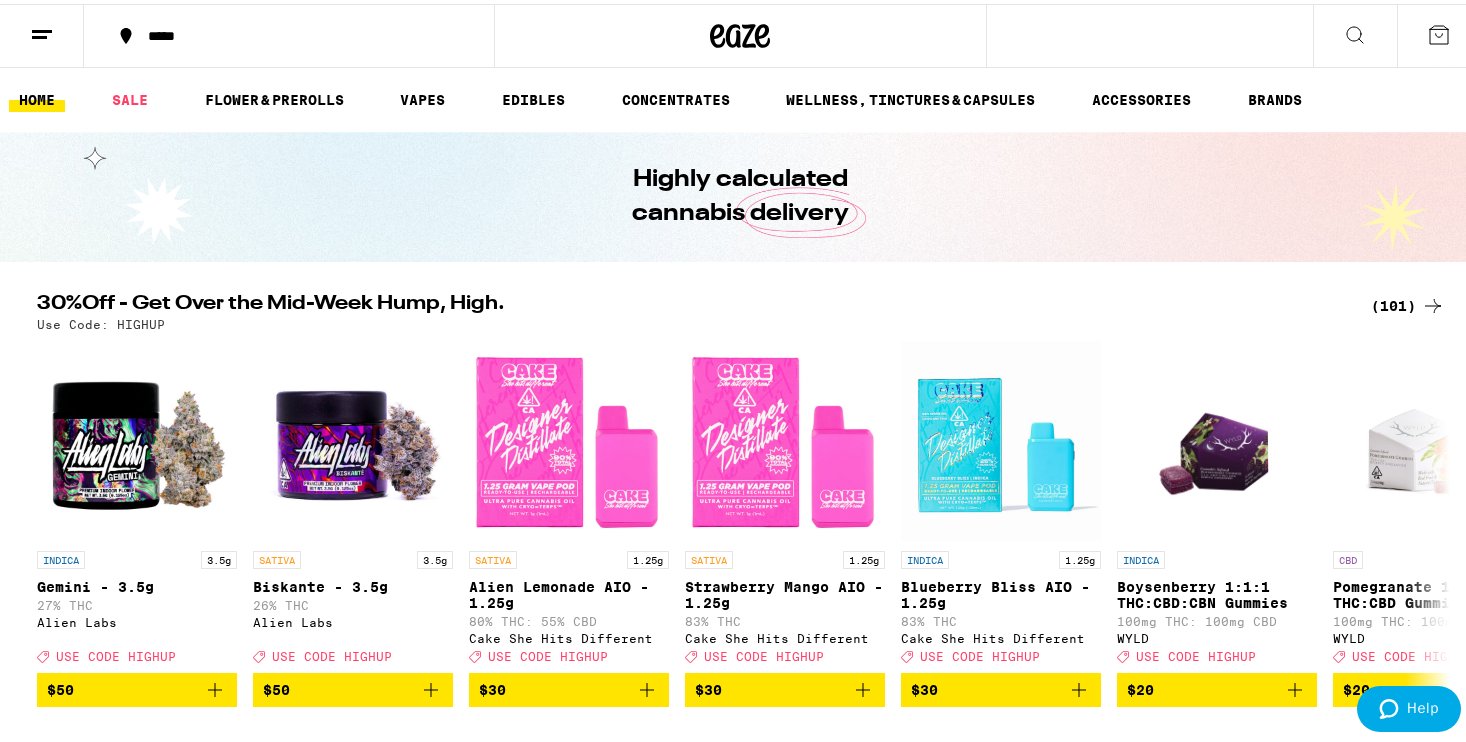 scroll, scrollTop: 0, scrollLeft: 0, axis: both 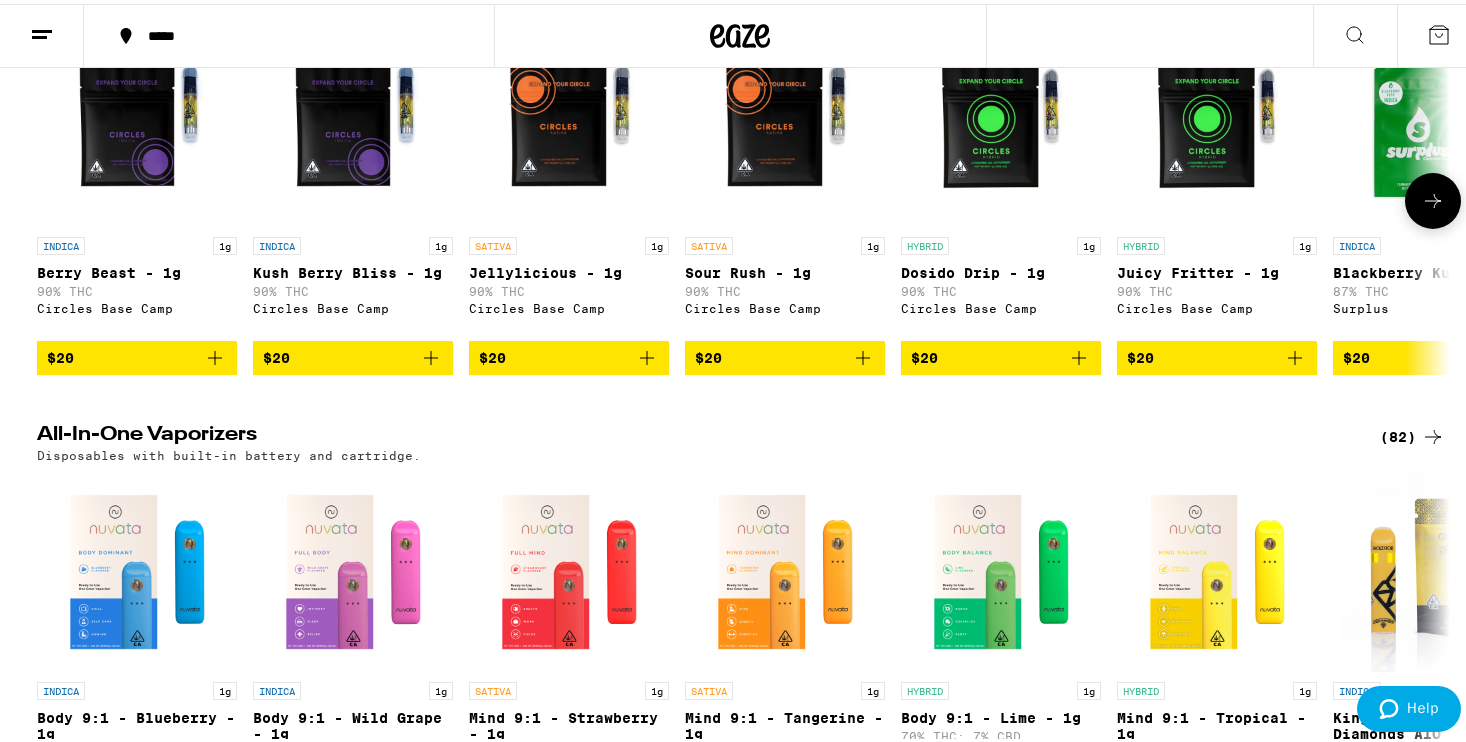click at bounding box center [1433, 197] 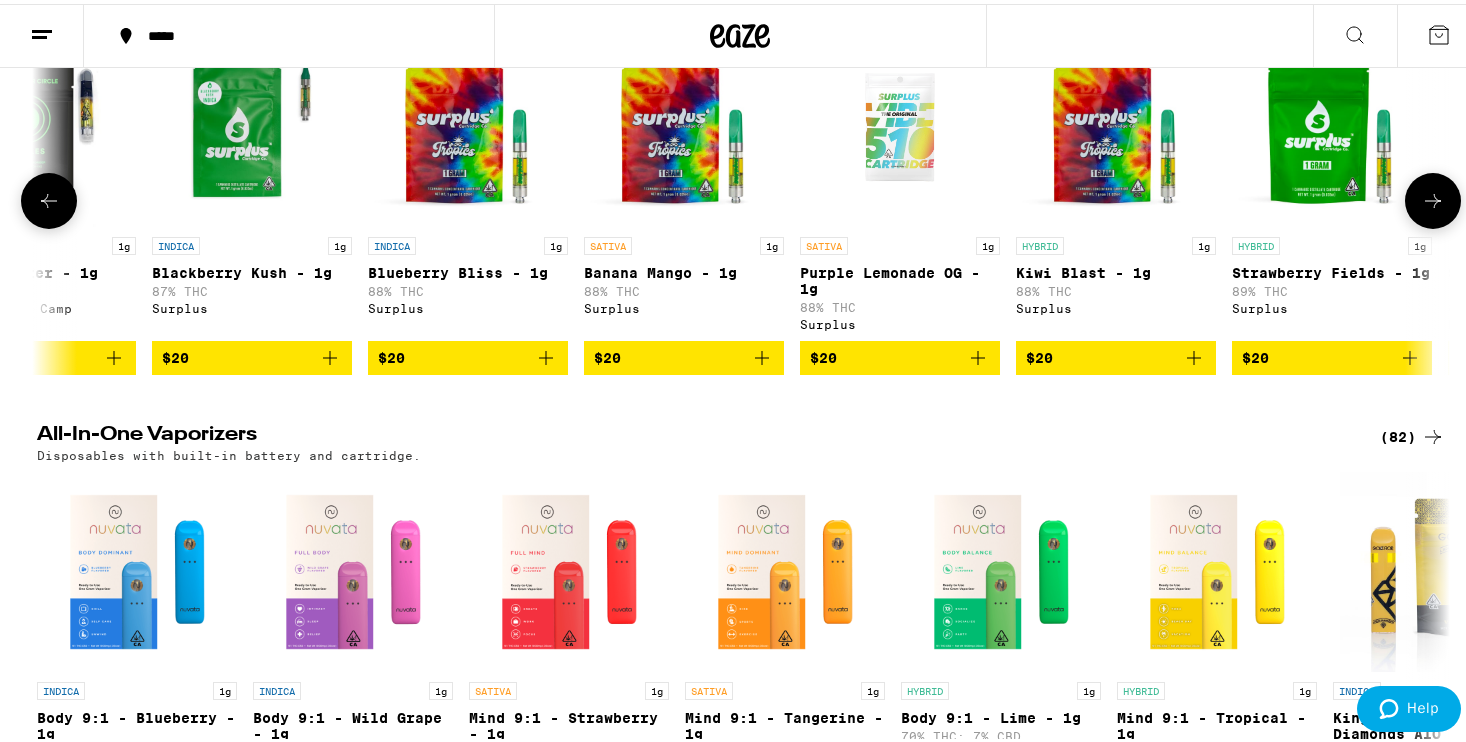 scroll, scrollTop: 0, scrollLeft: 1190, axis: horizontal 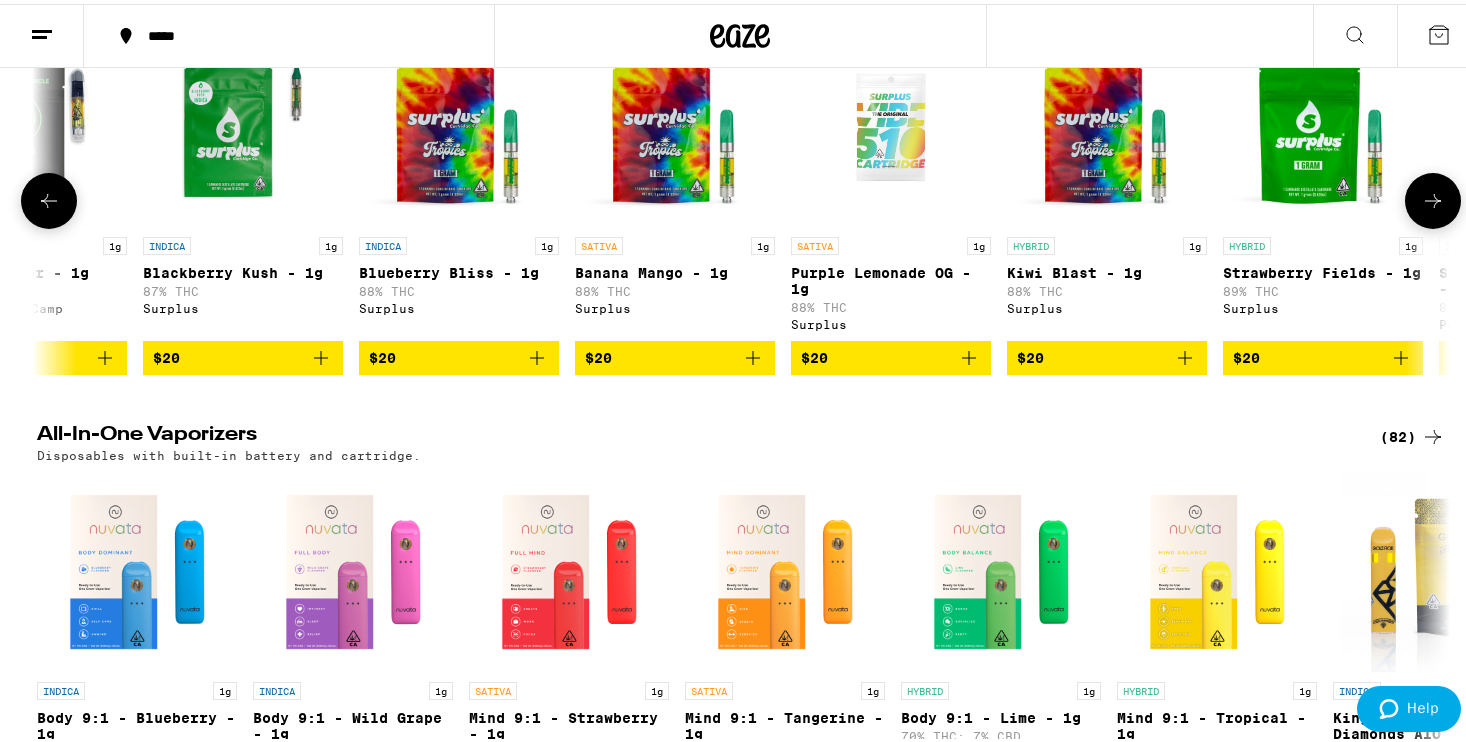 click at bounding box center [1433, 197] 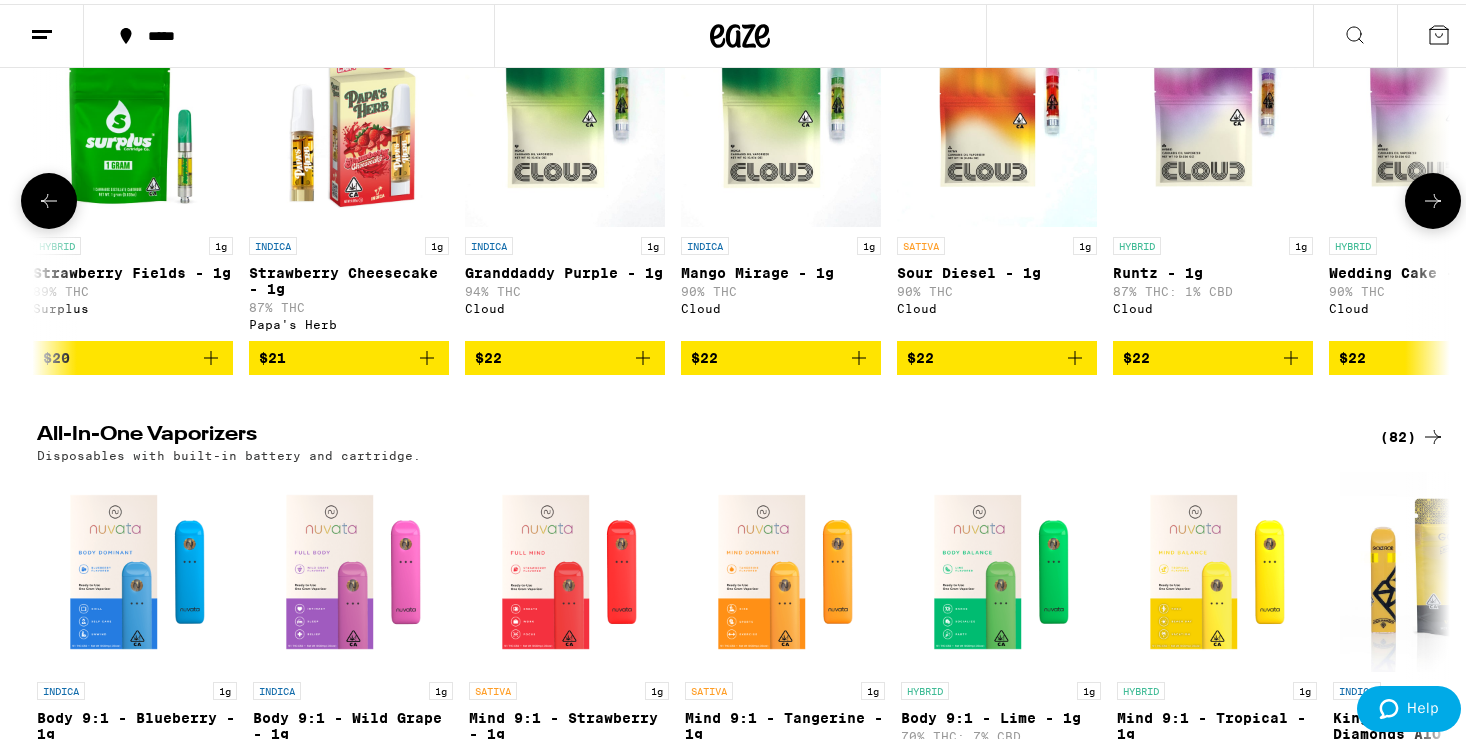 click at bounding box center (1433, 197) 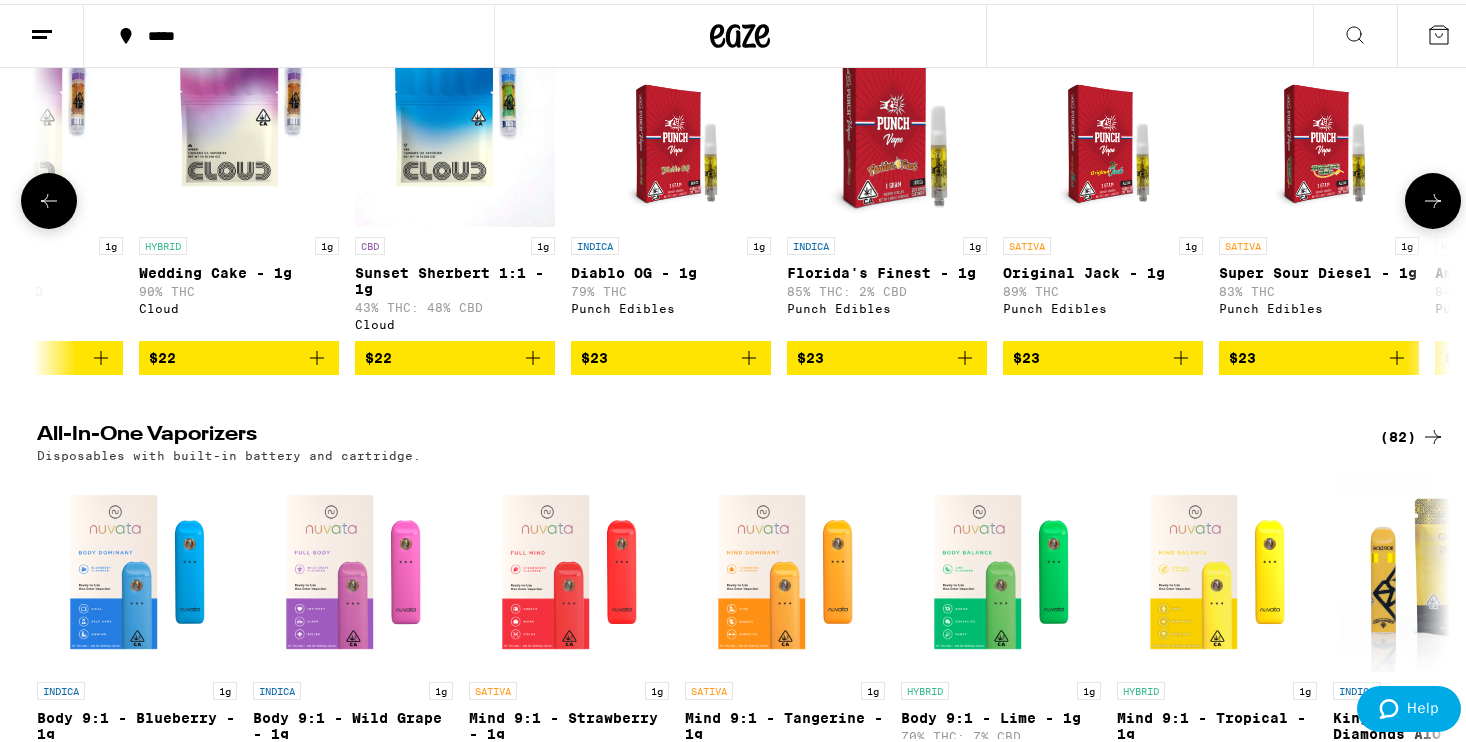click at bounding box center (1433, 197) 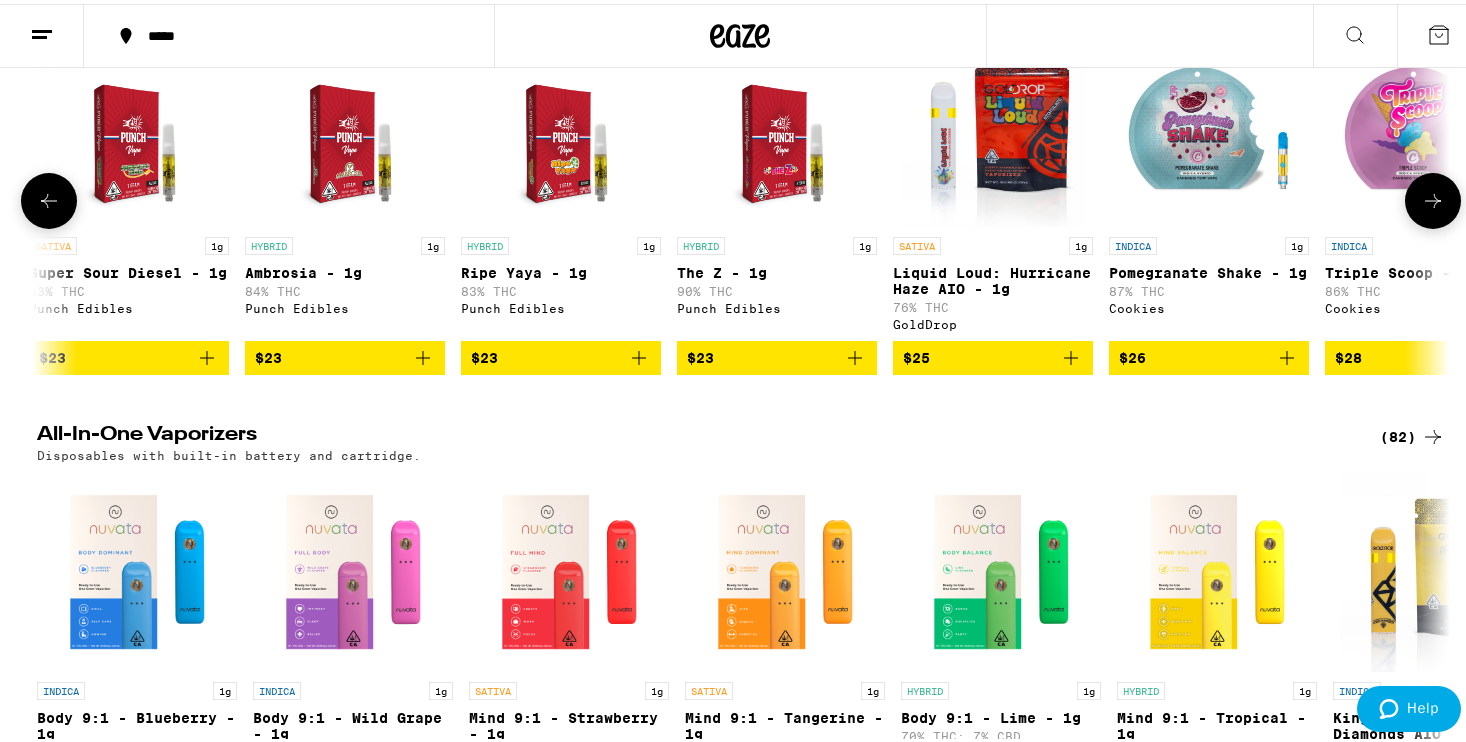 click at bounding box center [1433, 197] 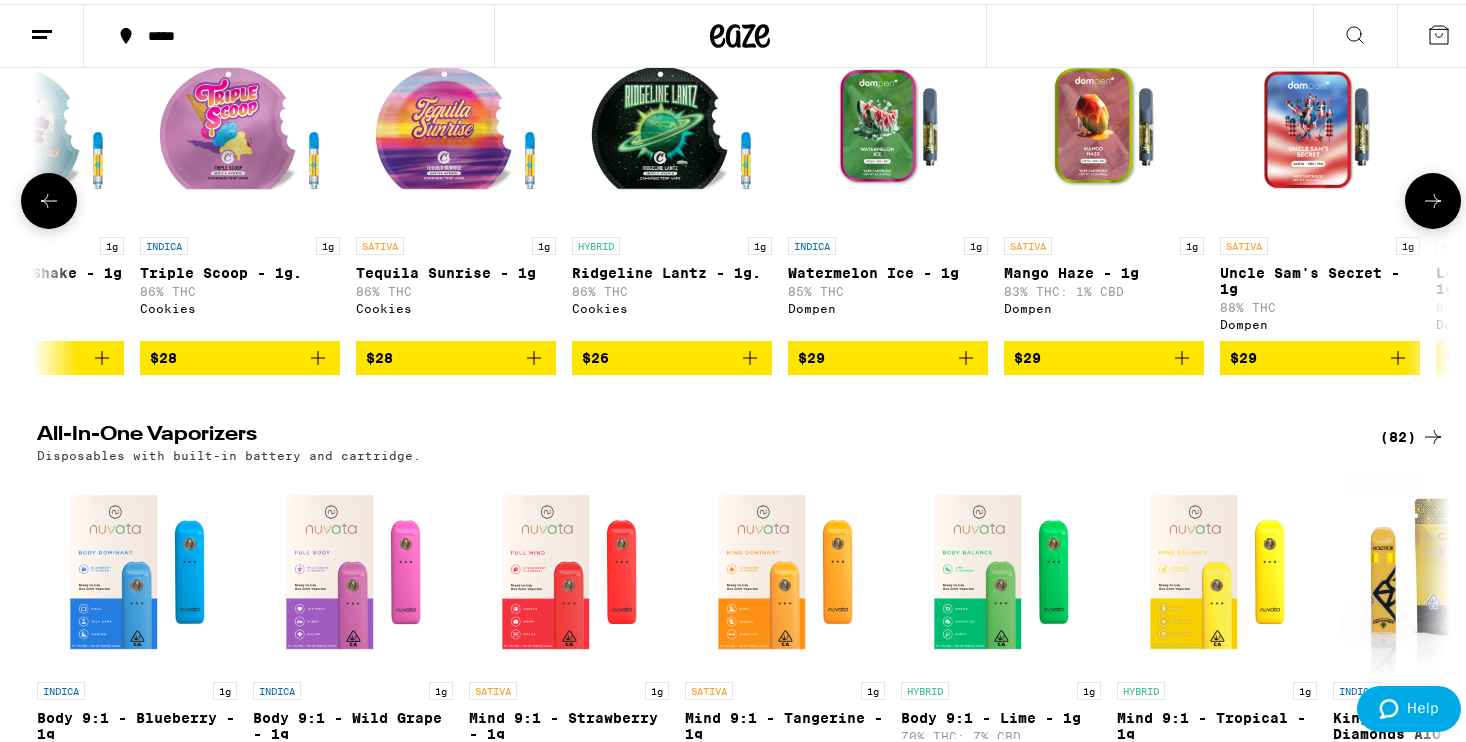 scroll, scrollTop: 0, scrollLeft: 5950, axis: horizontal 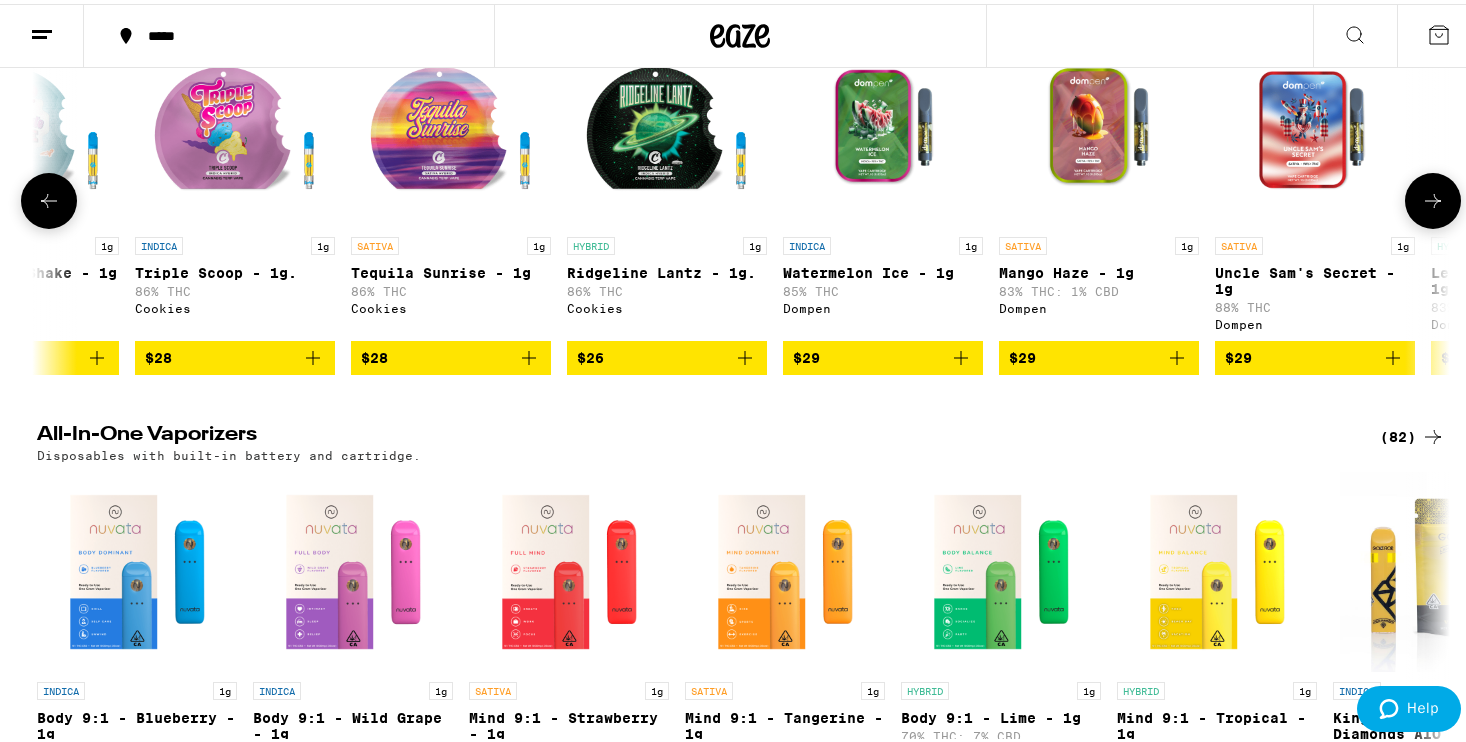 click at bounding box center (1433, 197) 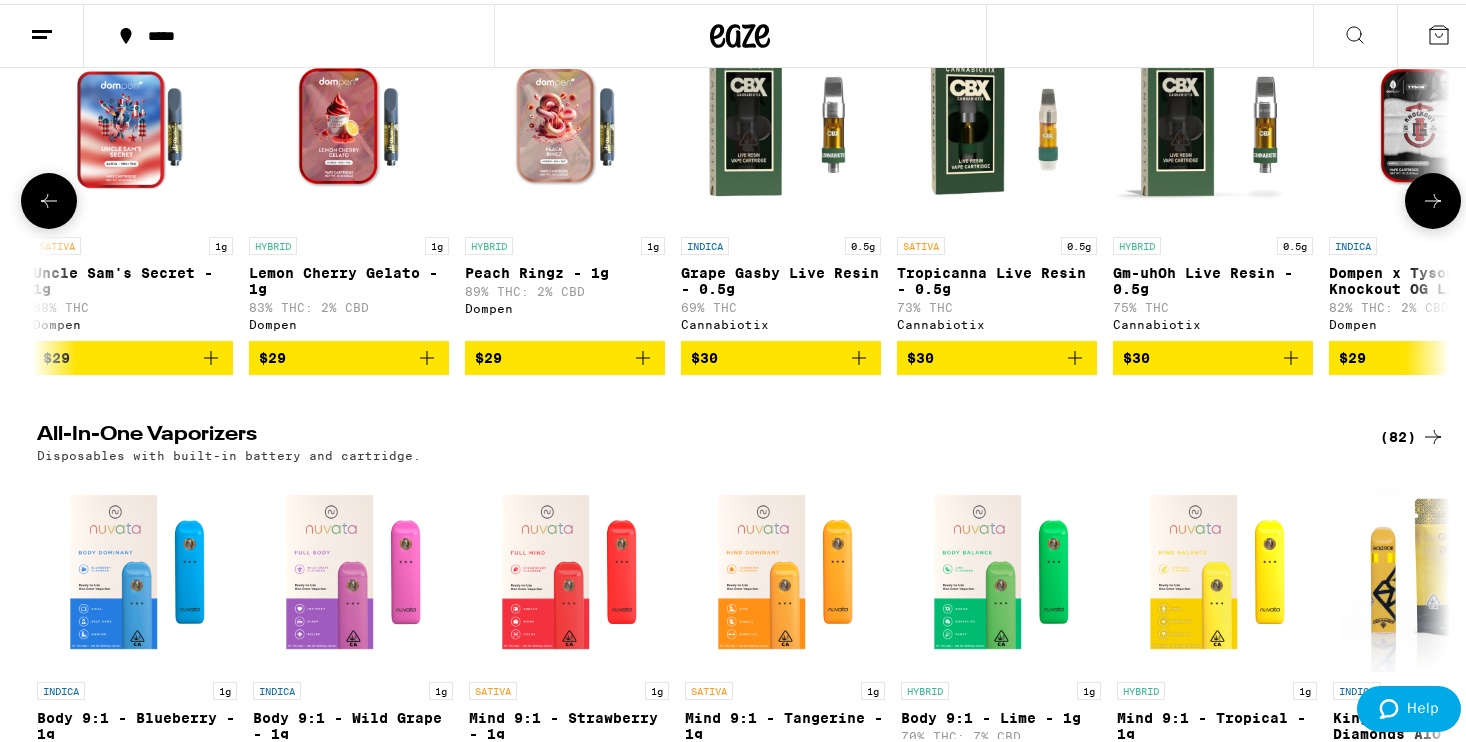 scroll, scrollTop: 0, scrollLeft: 7140, axis: horizontal 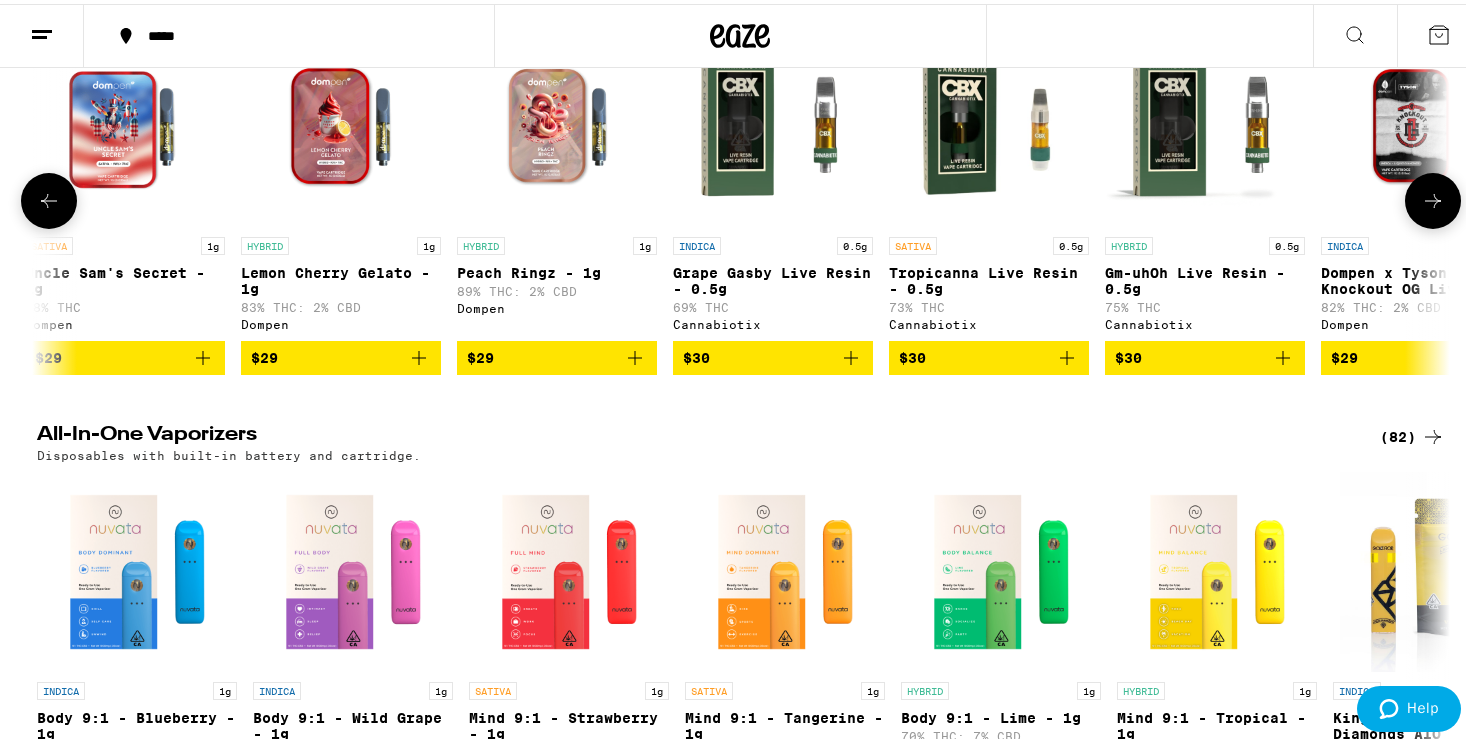 click at bounding box center [1433, 197] 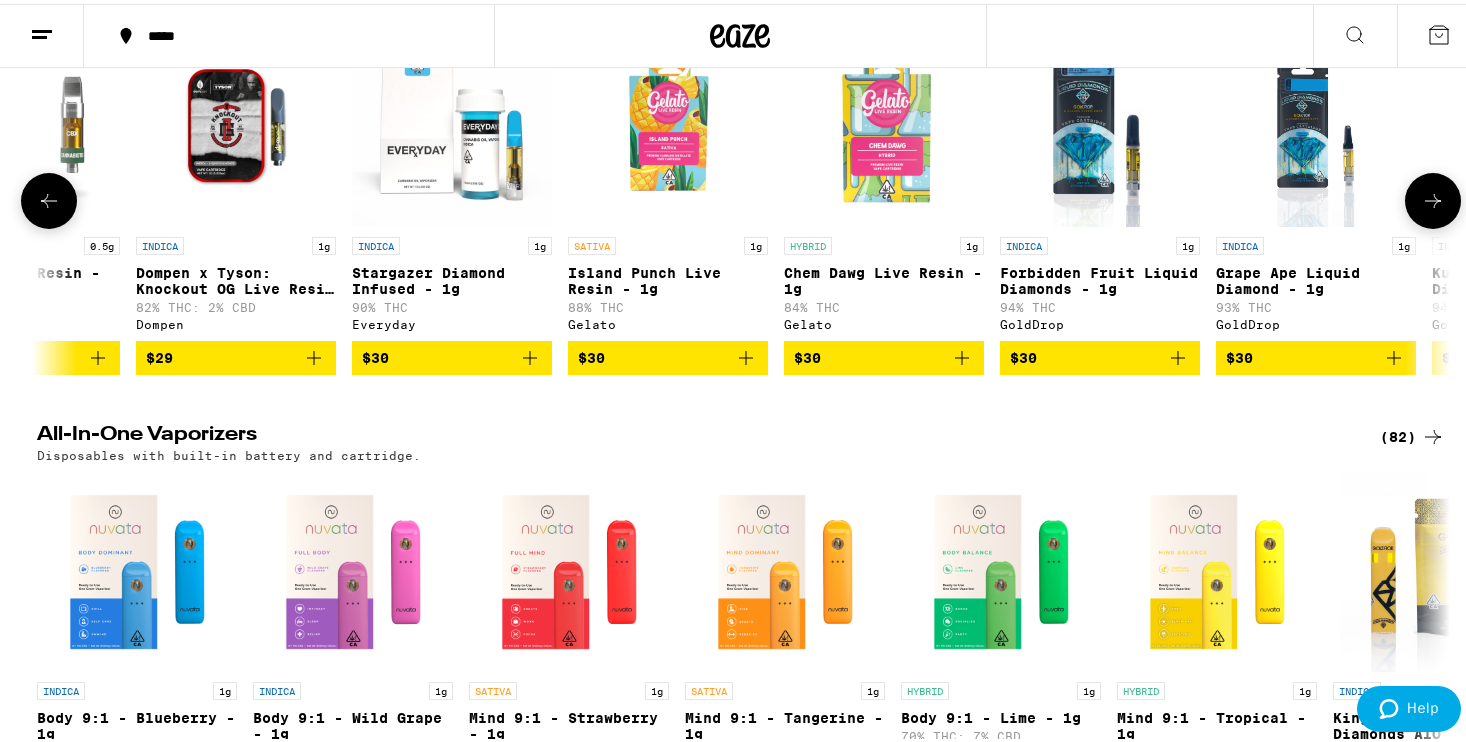 scroll, scrollTop: 0, scrollLeft: 8330, axis: horizontal 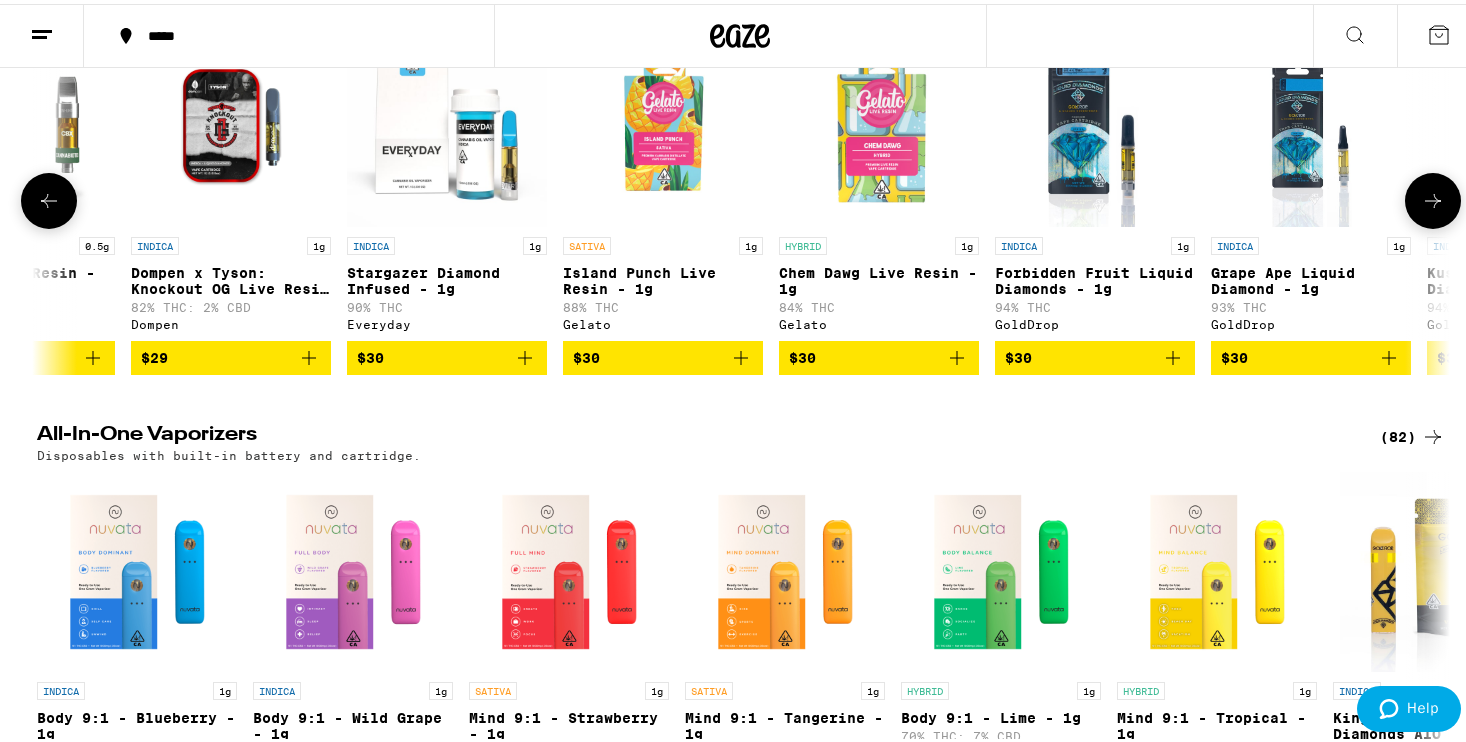 click at bounding box center [1433, 197] 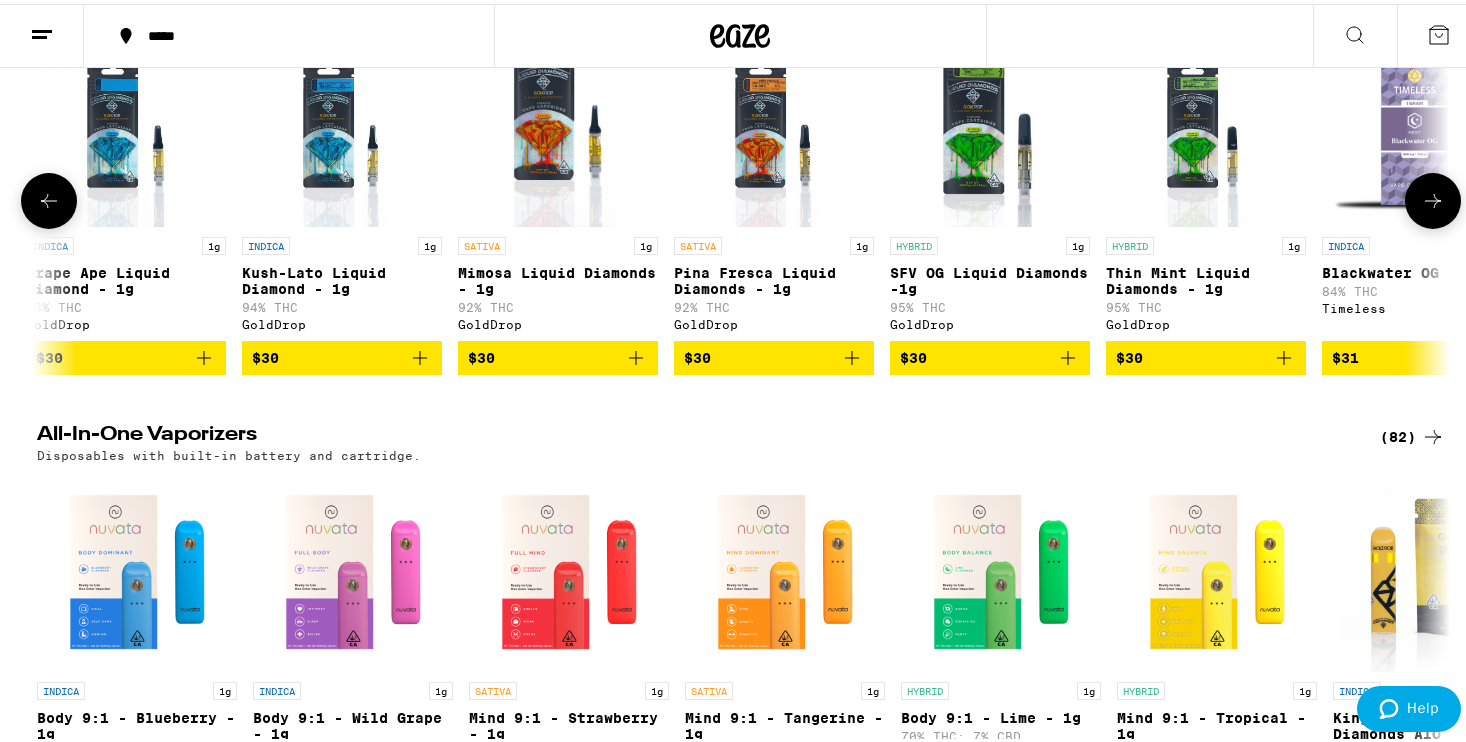 scroll, scrollTop: 0, scrollLeft: 9520, axis: horizontal 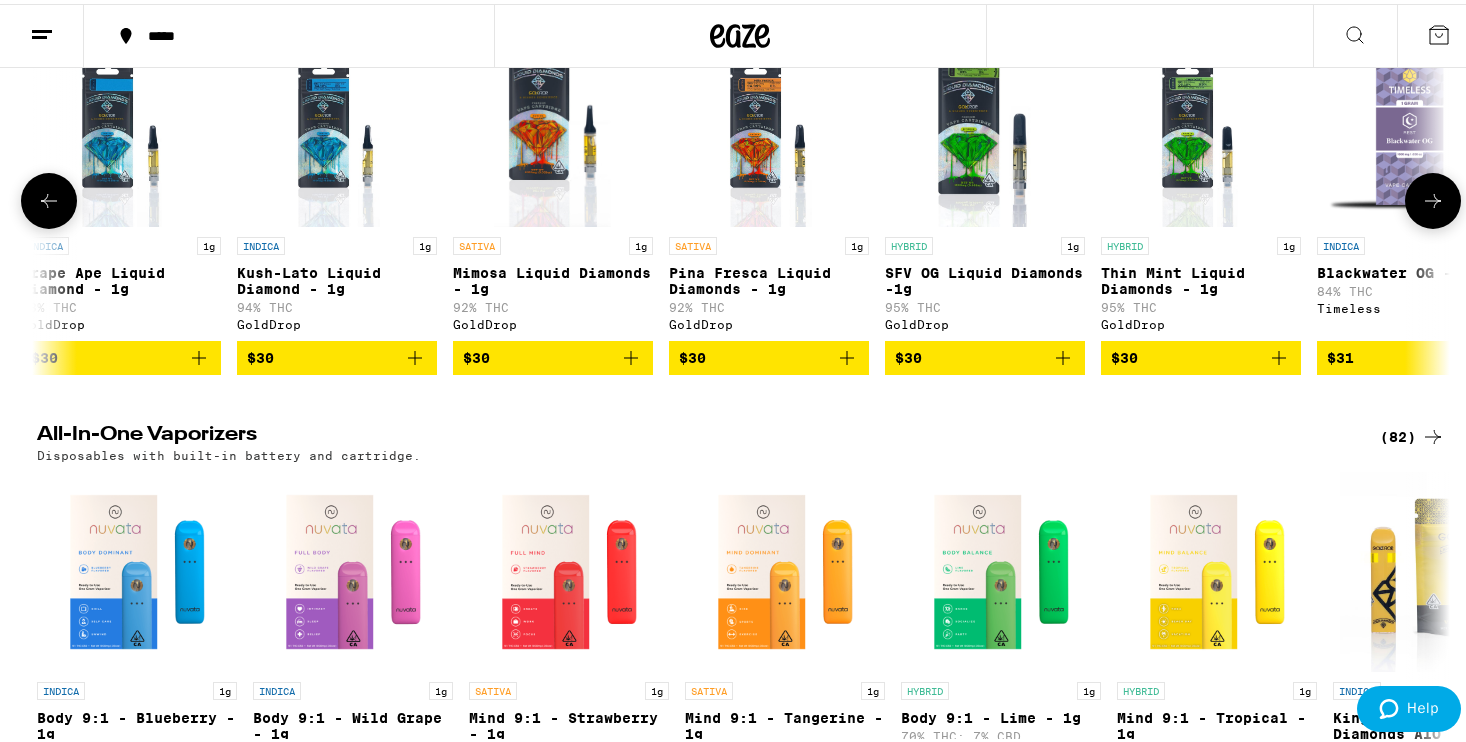 click at bounding box center [1433, 197] 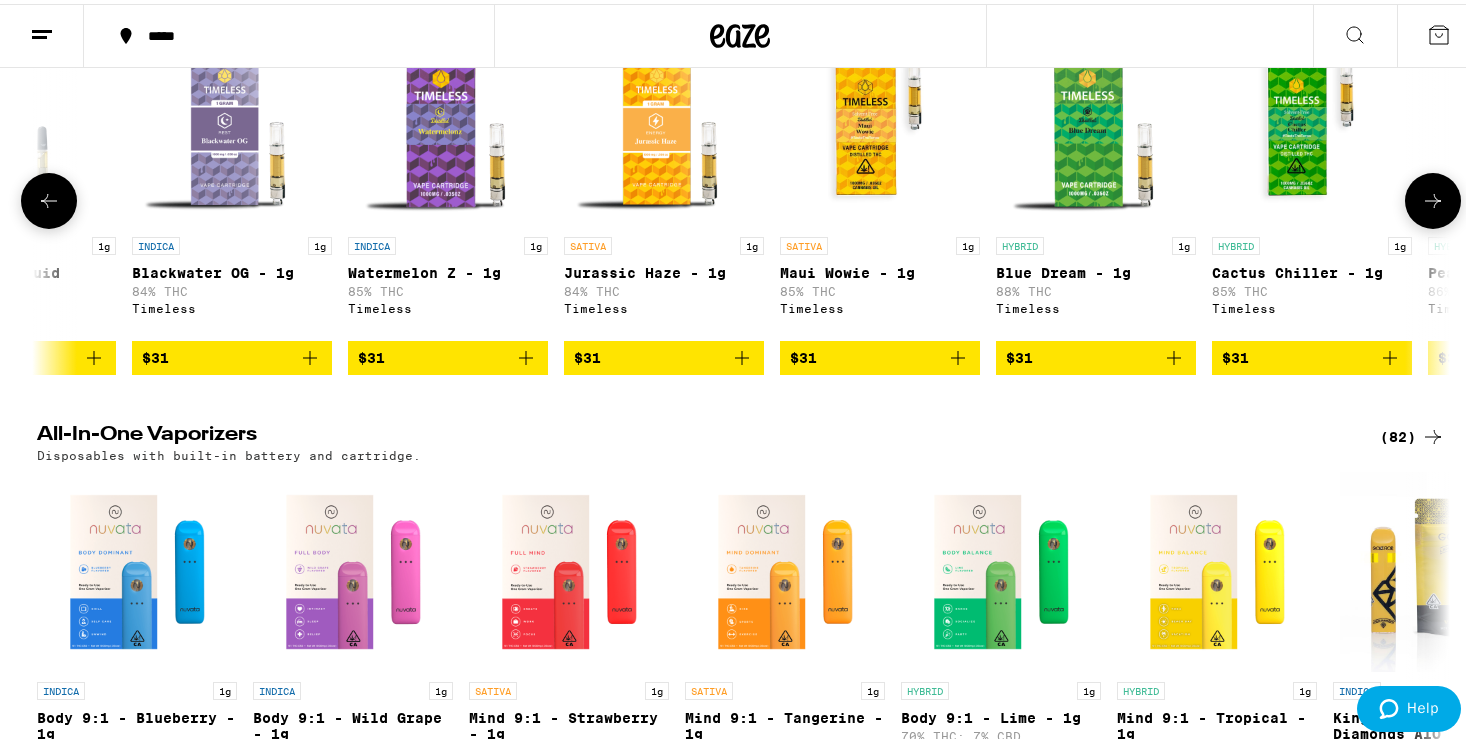 scroll, scrollTop: 0, scrollLeft: 10710, axis: horizontal 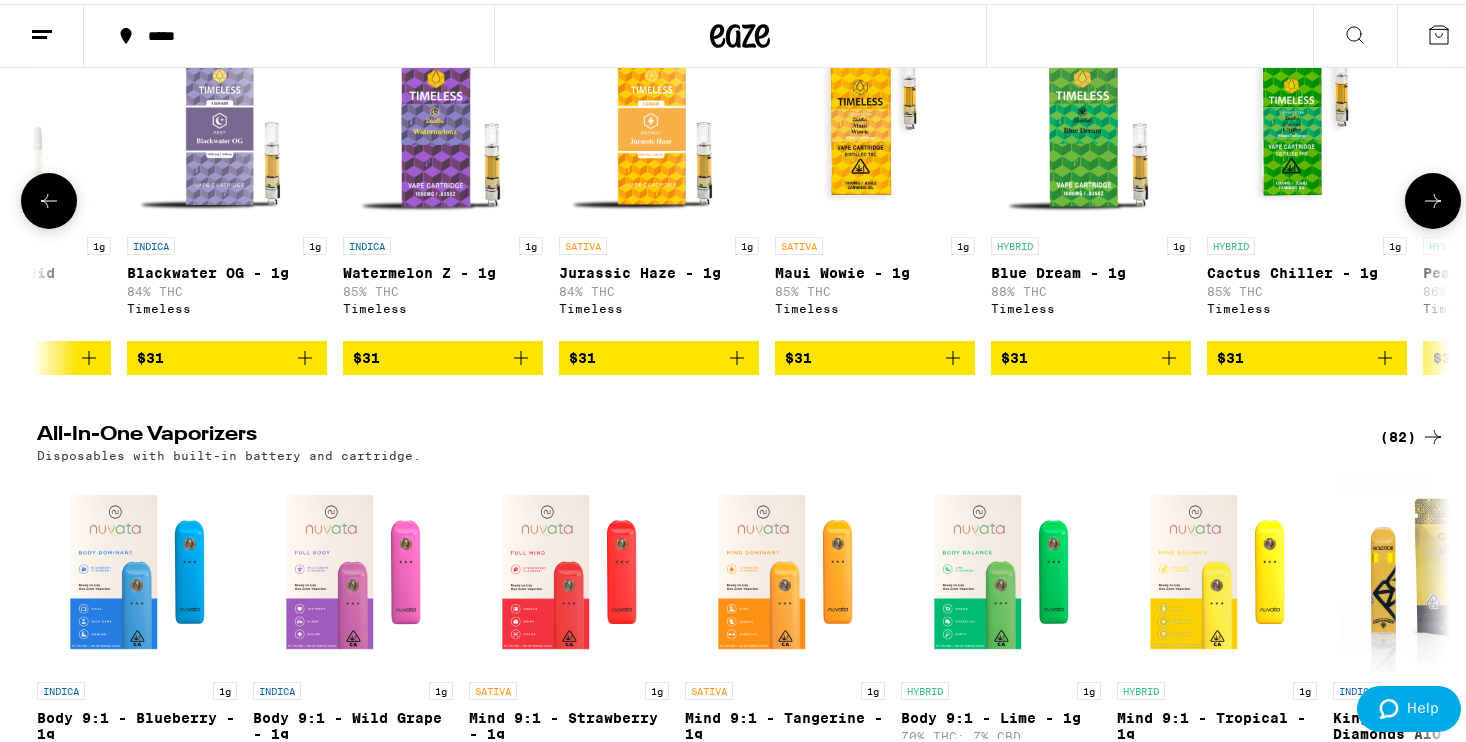 click at bounding box center [1433, 197] 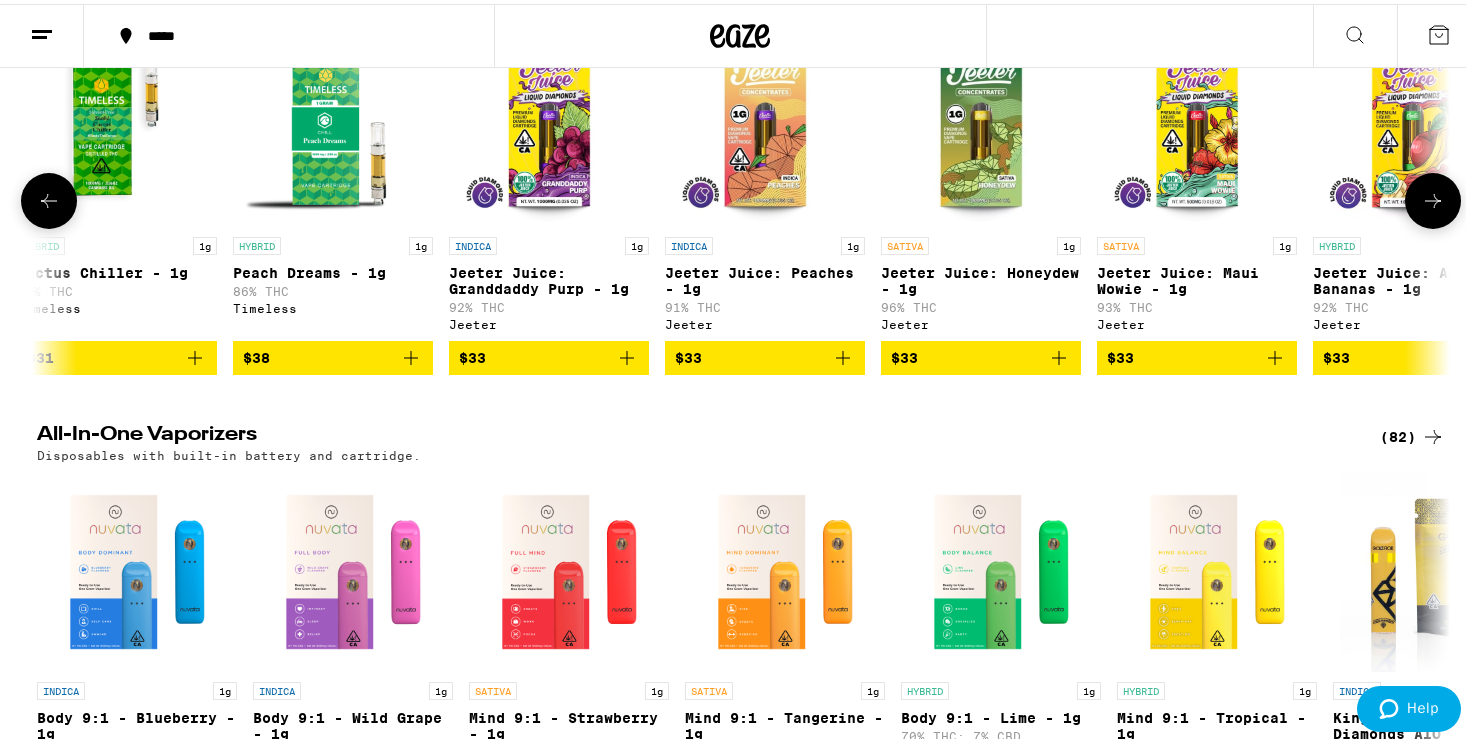 click at bounding box center (1433, 197) 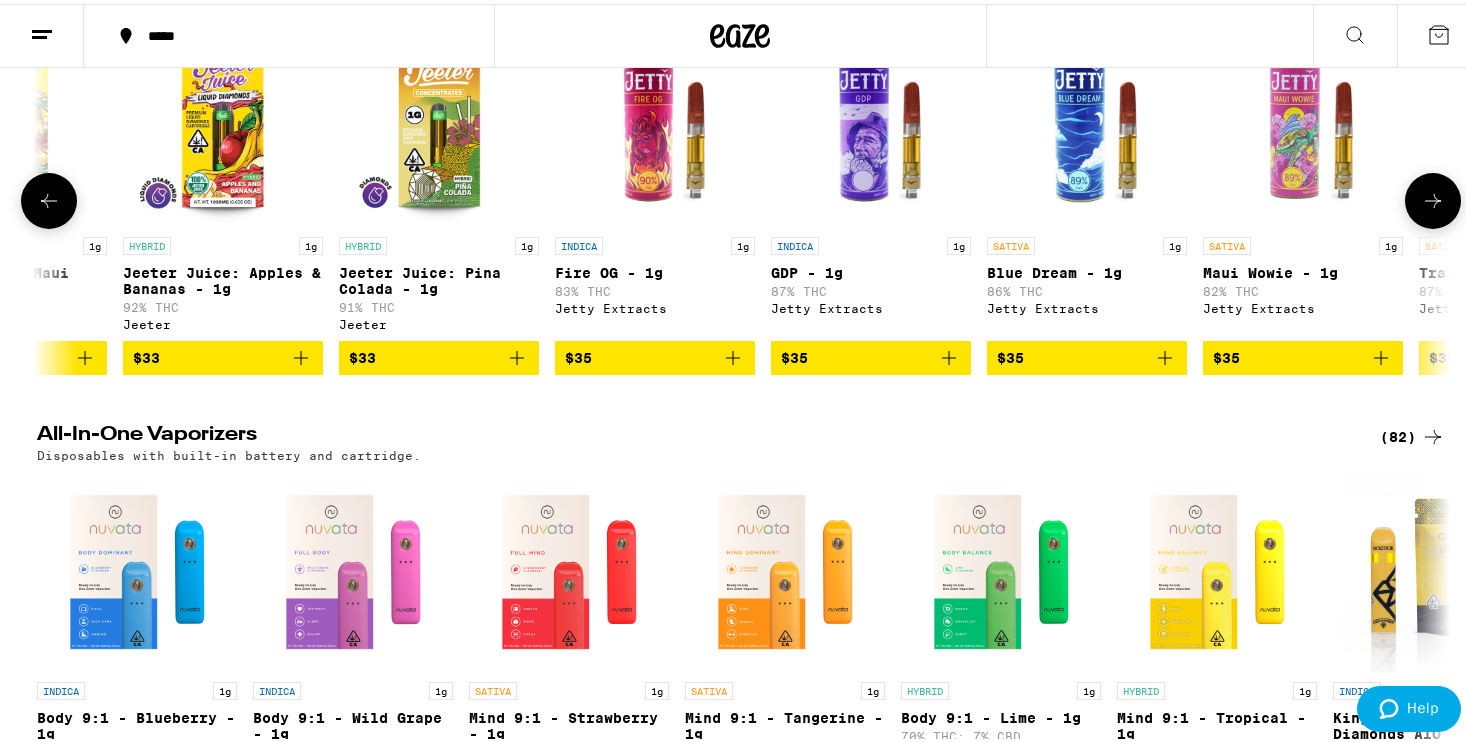 click at bounding box center (1433, 197) 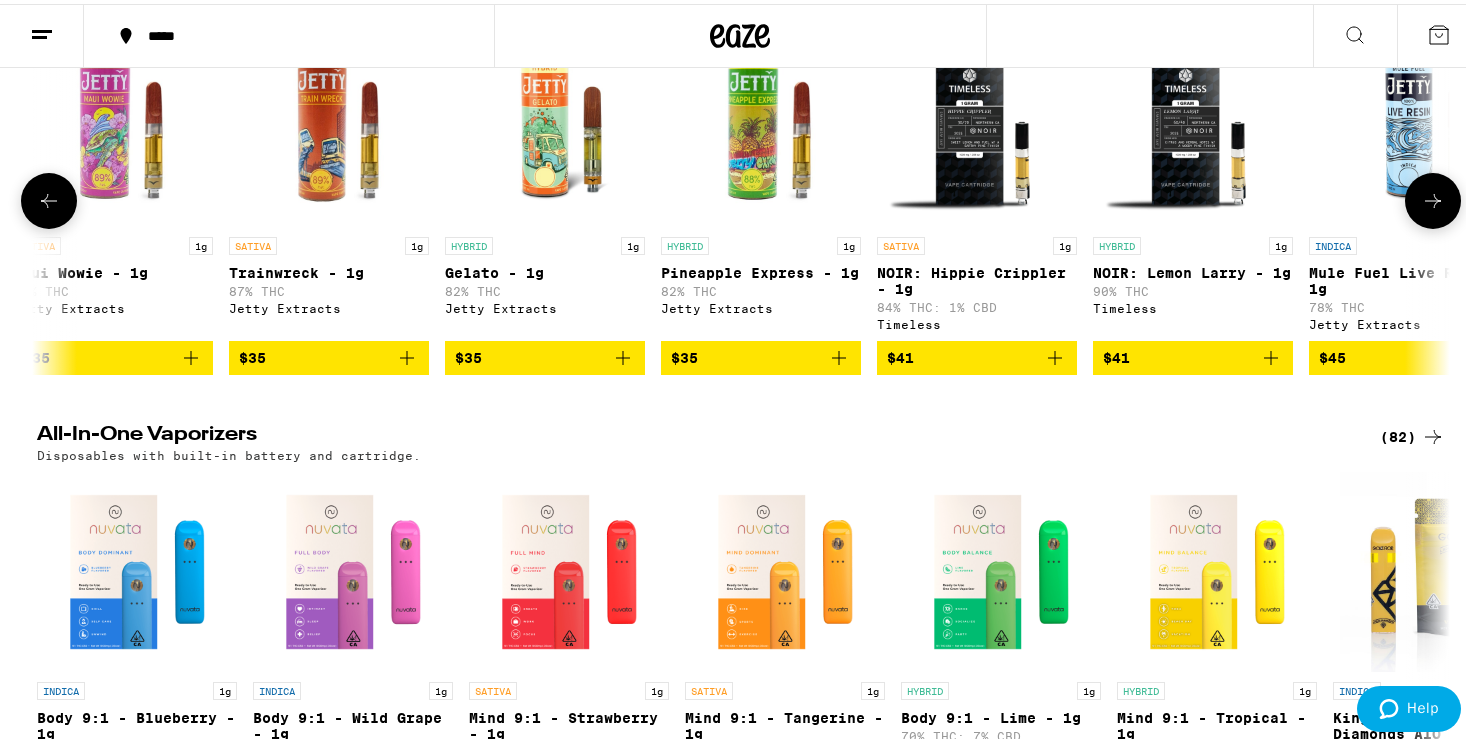 click at bounding box center (1433, 197) 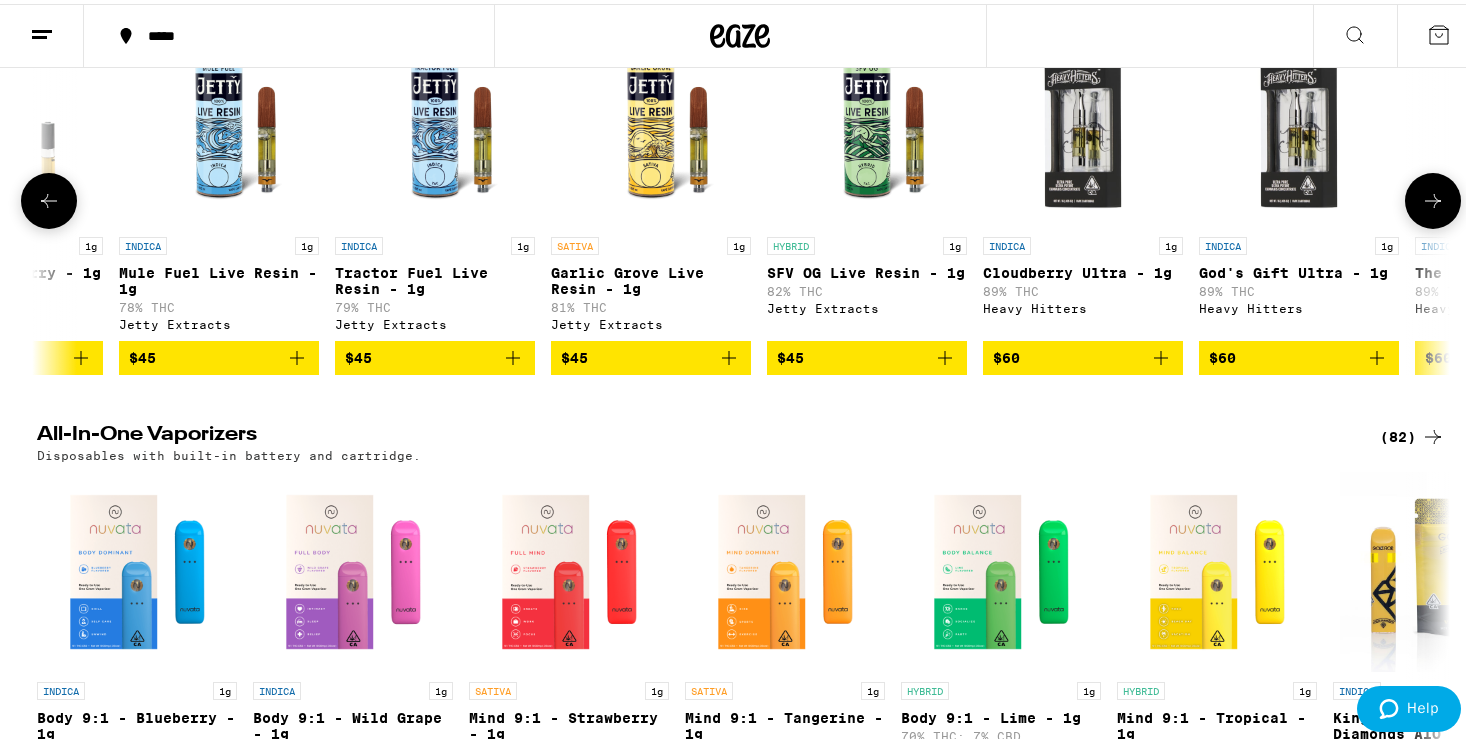 click at bounding box center (1433, 197) 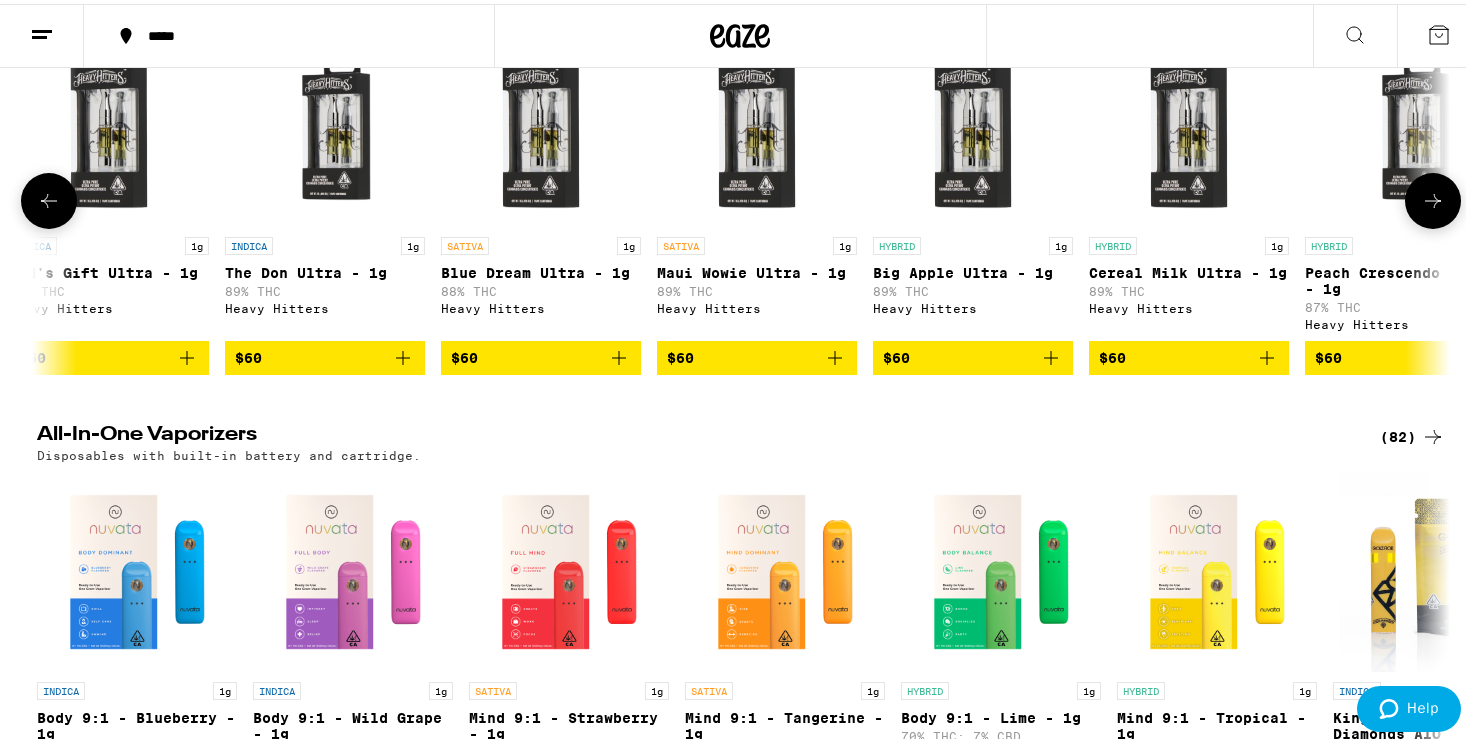 click at bounding box center (1433, 197) 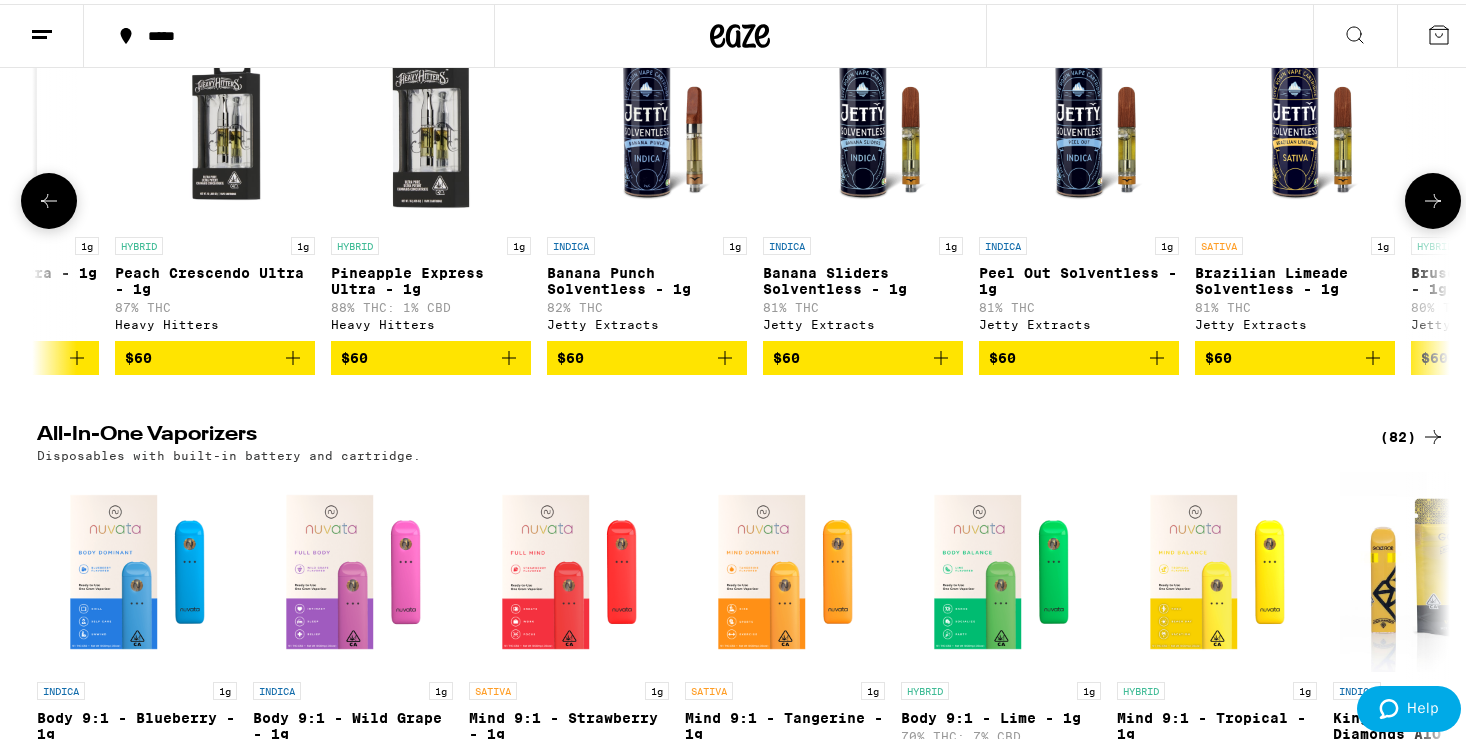 click at bounding box center [1433, 197] 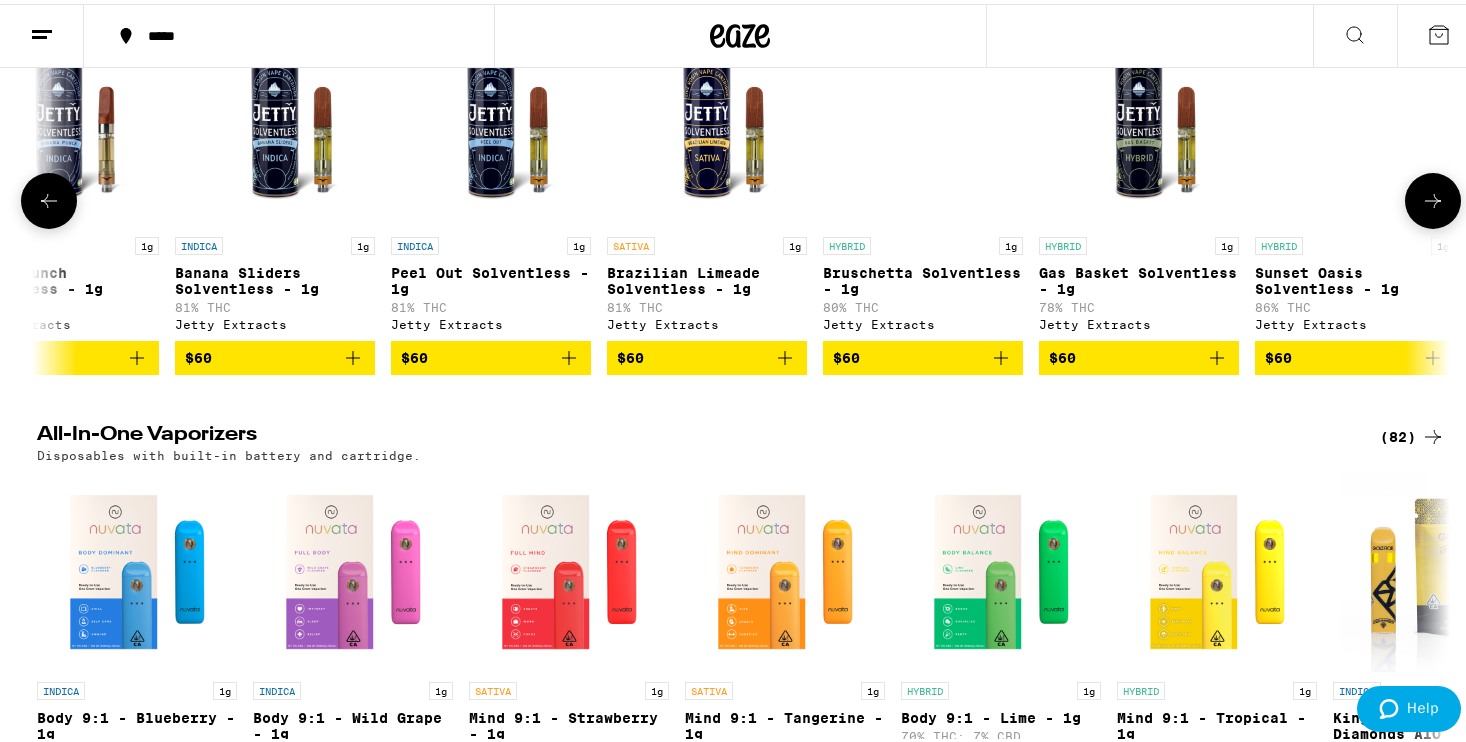scroll, scrollTop: 0, scrollLeft: 18464, axis: horizontal 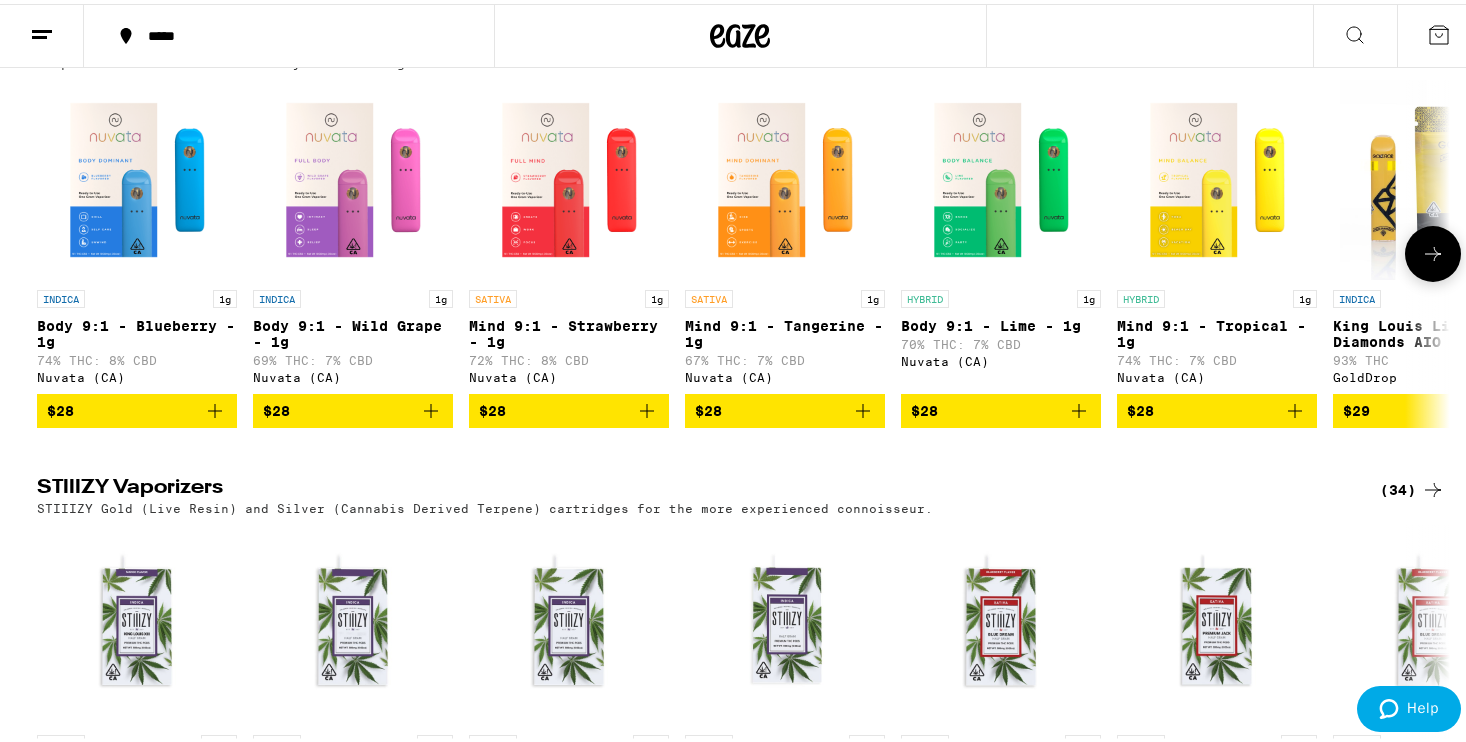 click 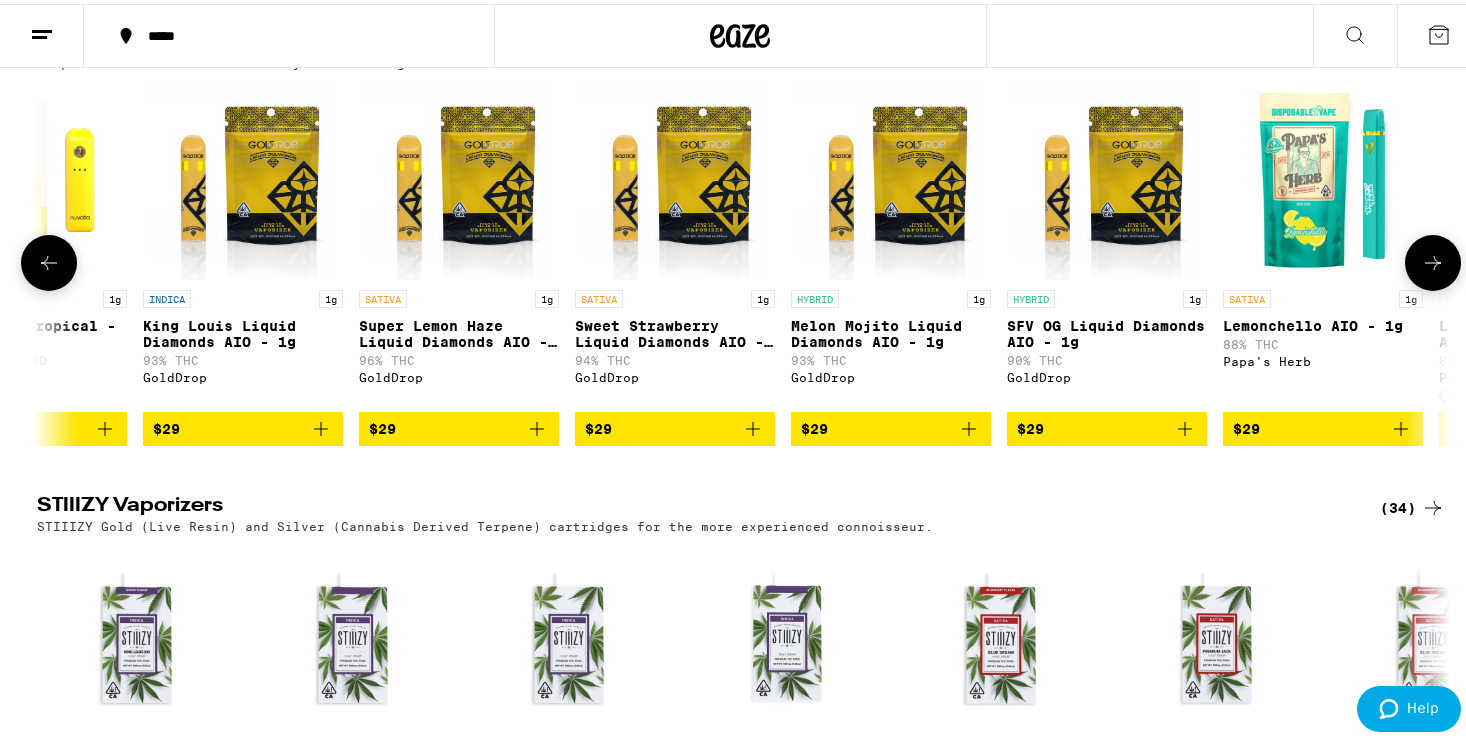 click 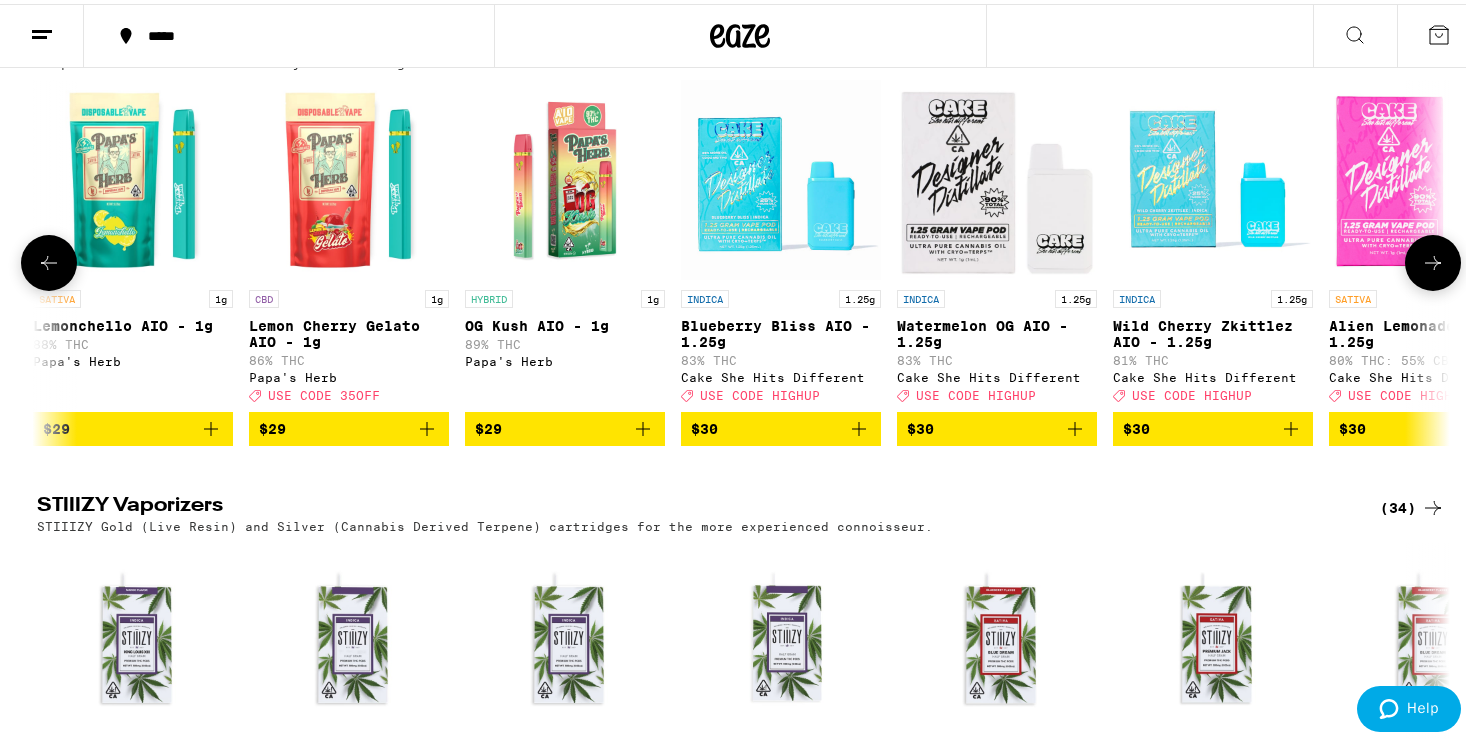 click 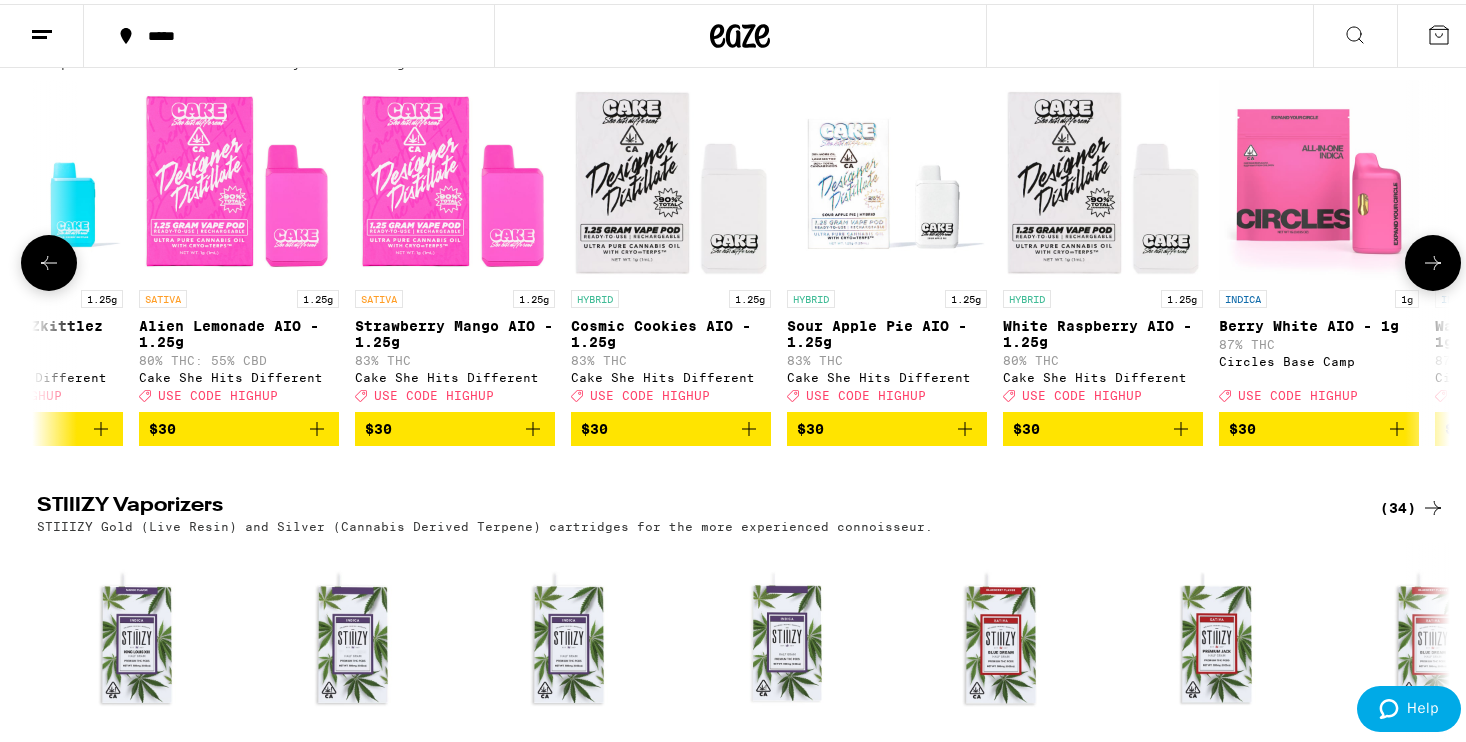 click 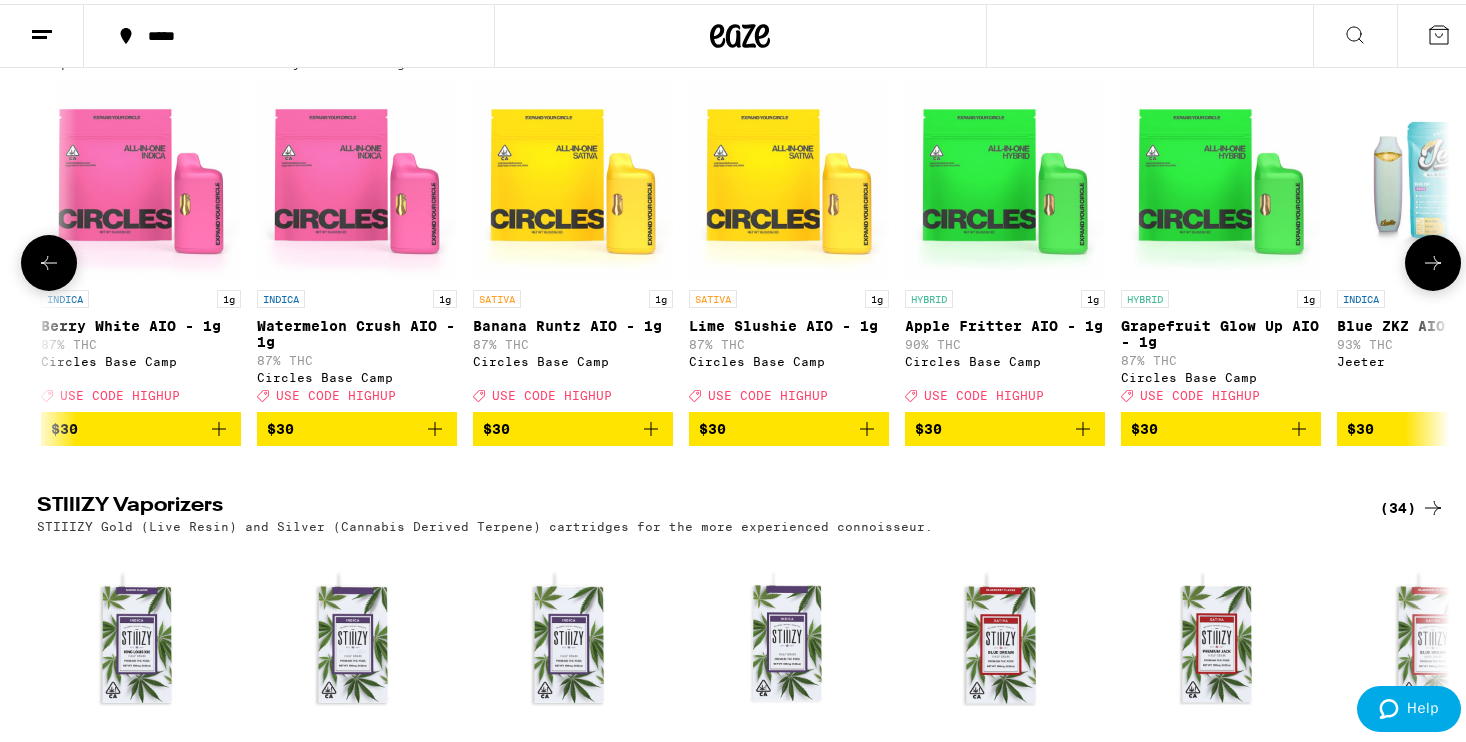 click 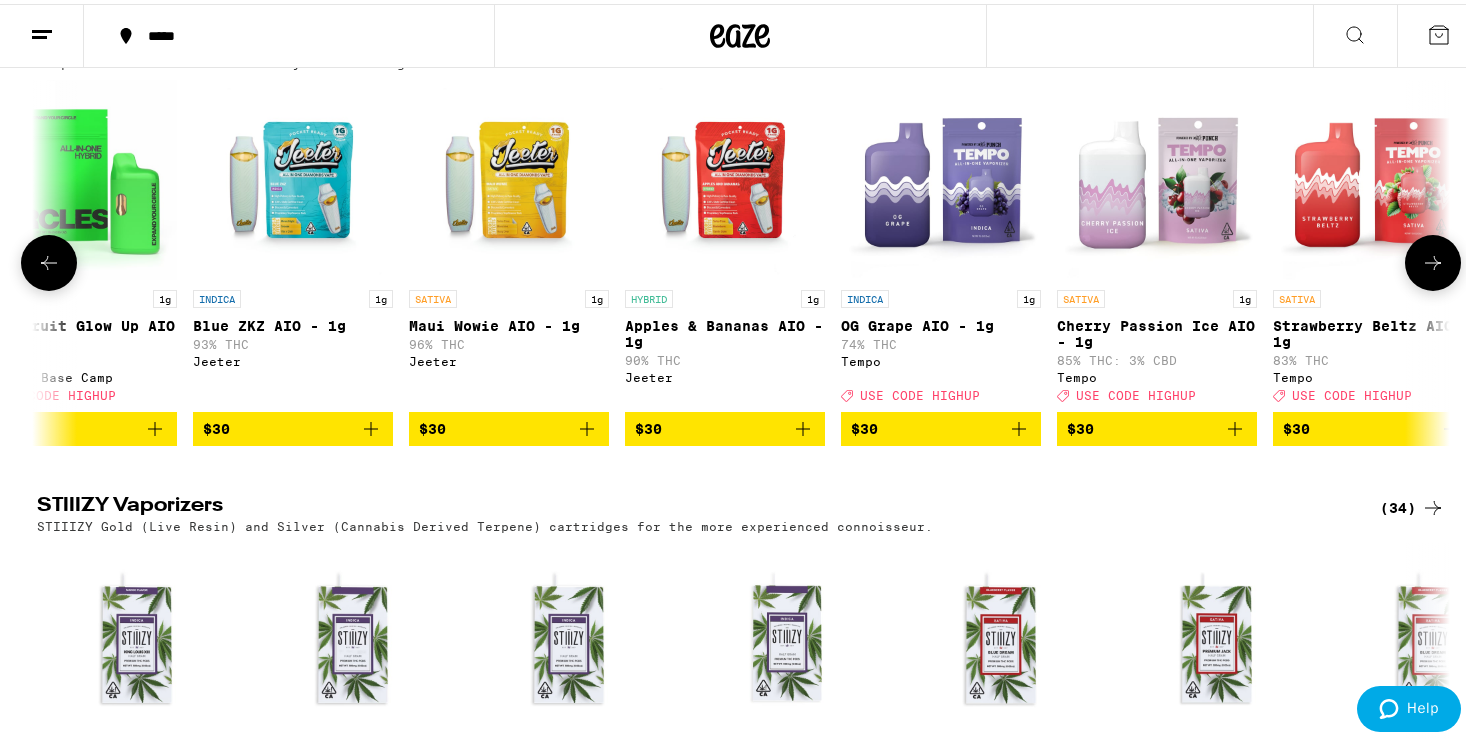 scroll, scrollTop: 0, scrollLeft: 5949, axis: horizontal 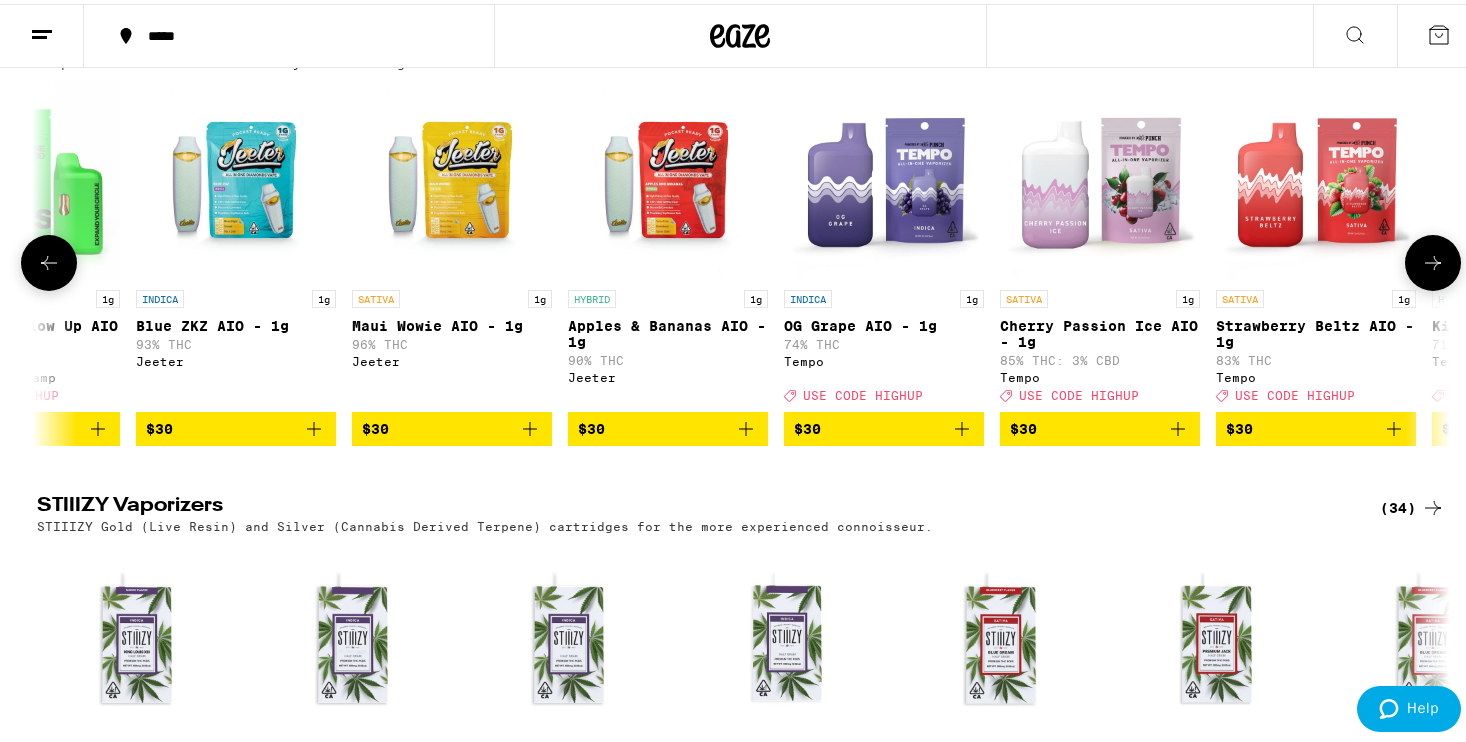 click 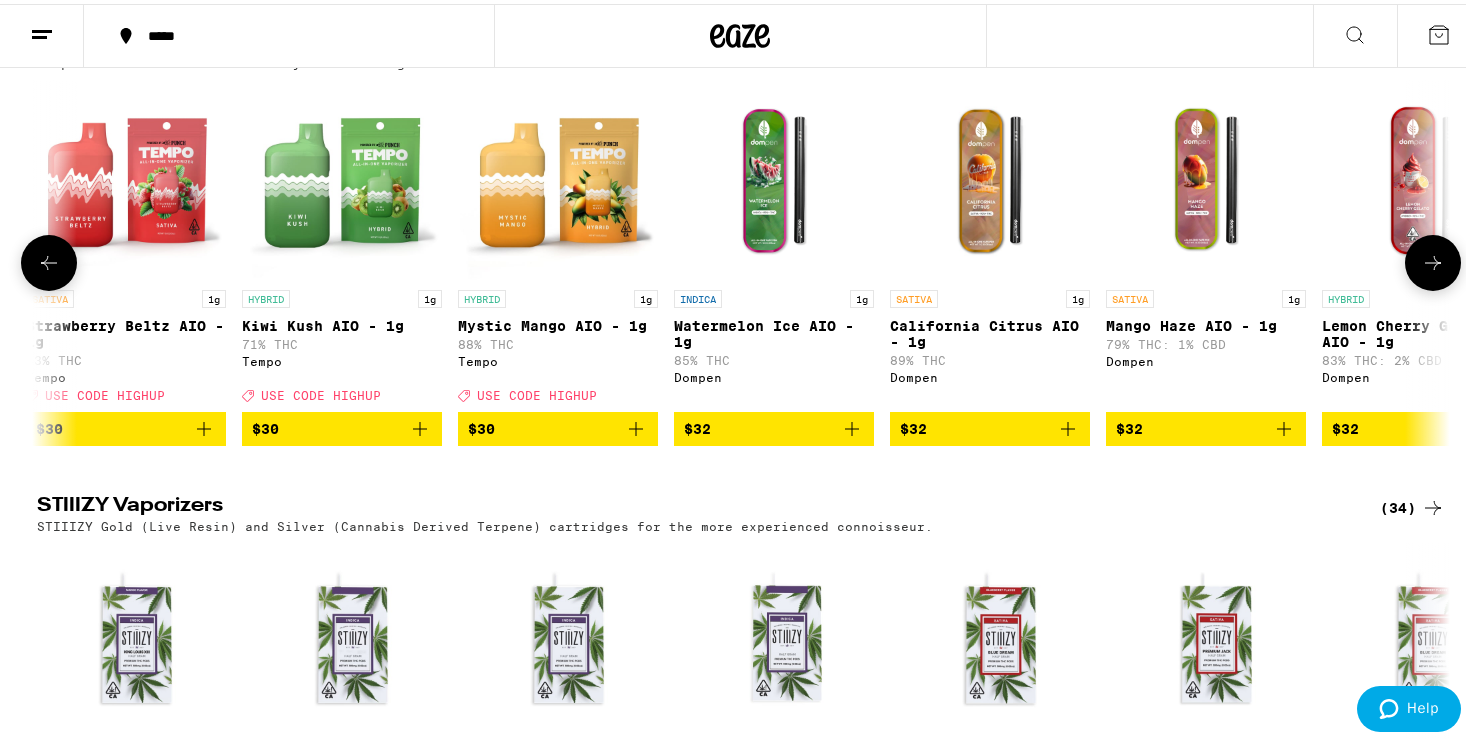 click 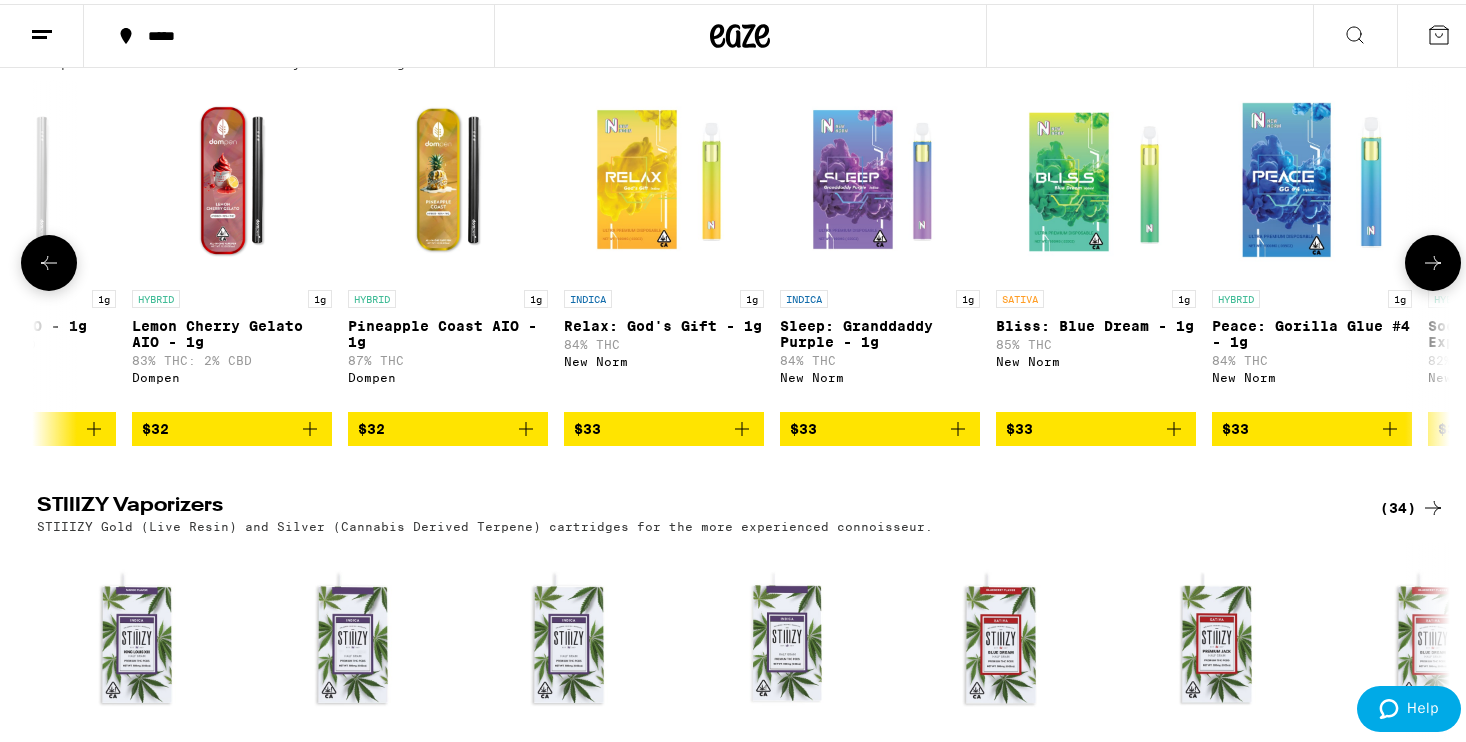 click 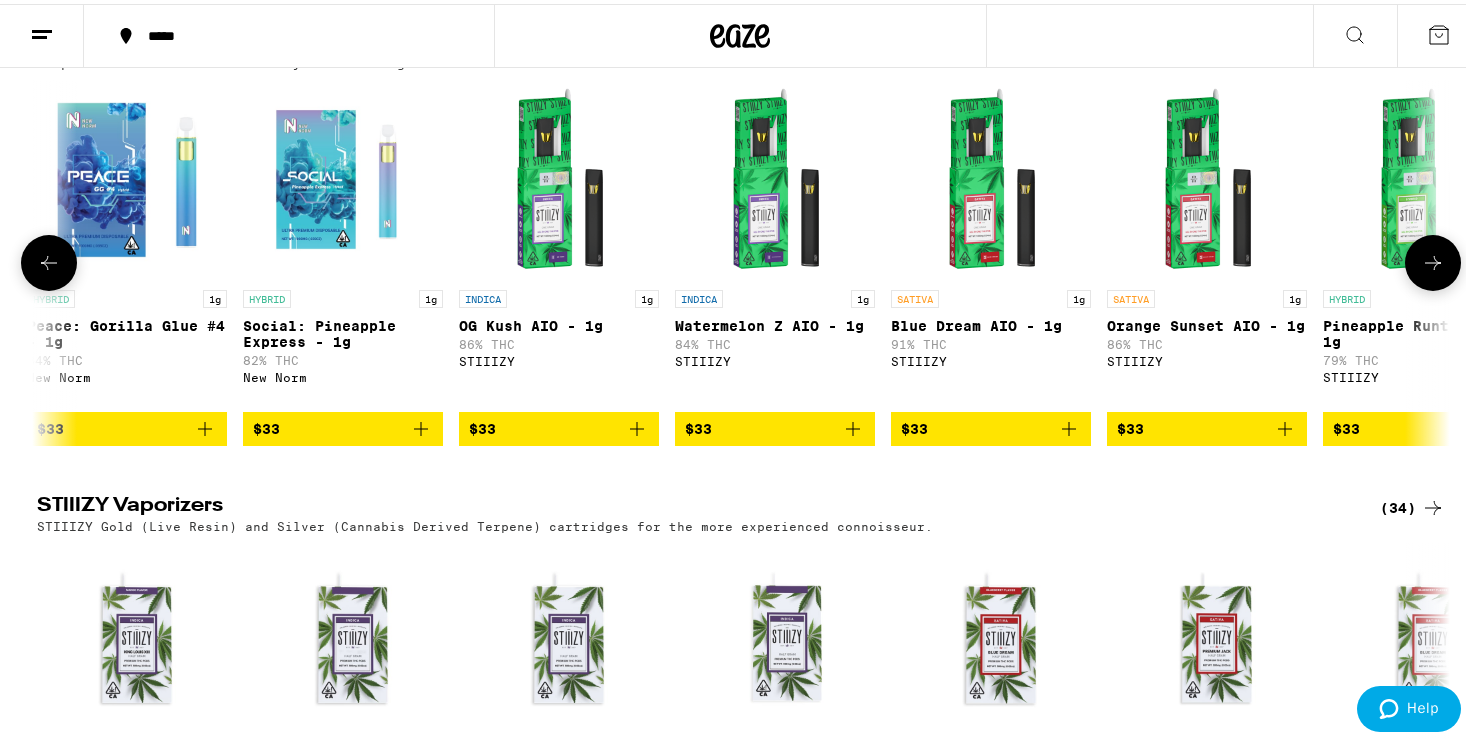 scroll, scrollTop: 0, scrollLeft: 9519, axis: horizontal 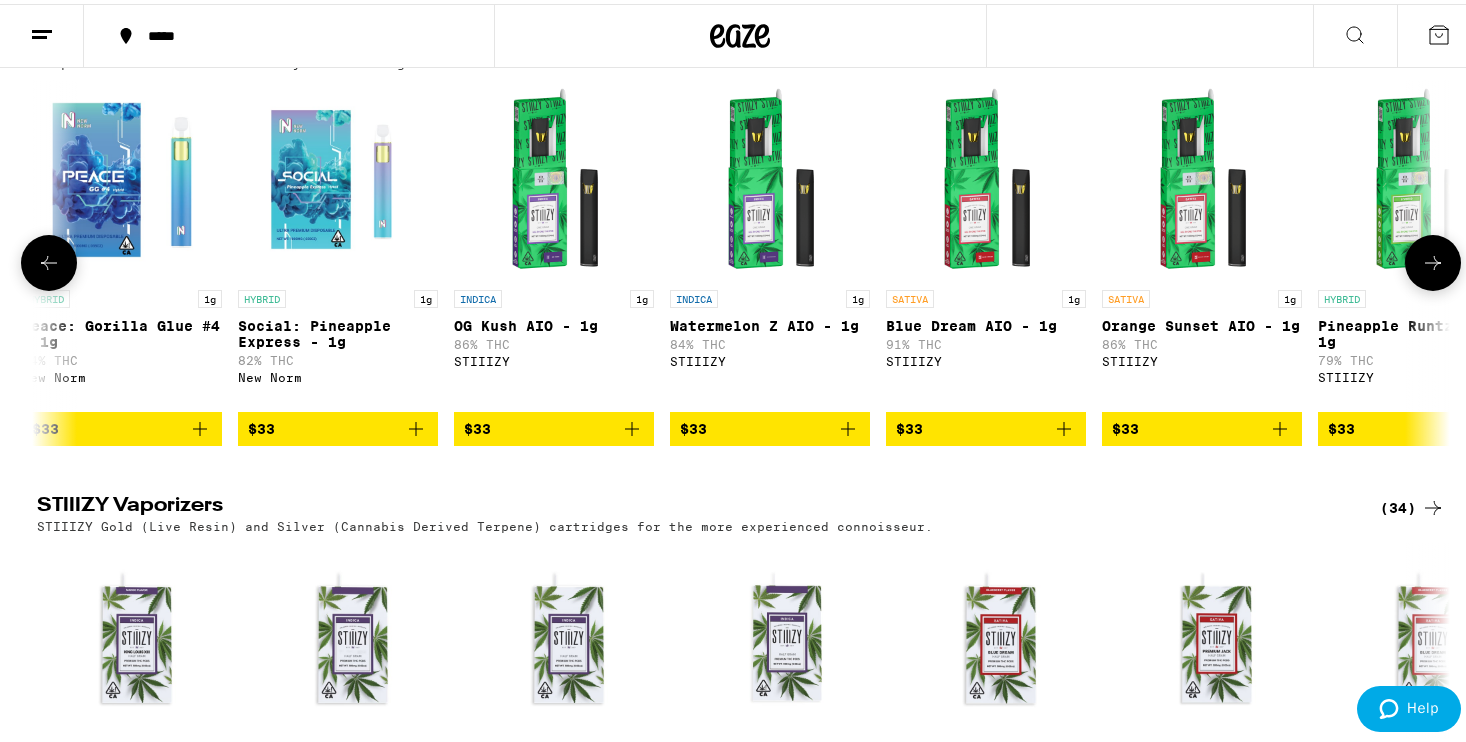click 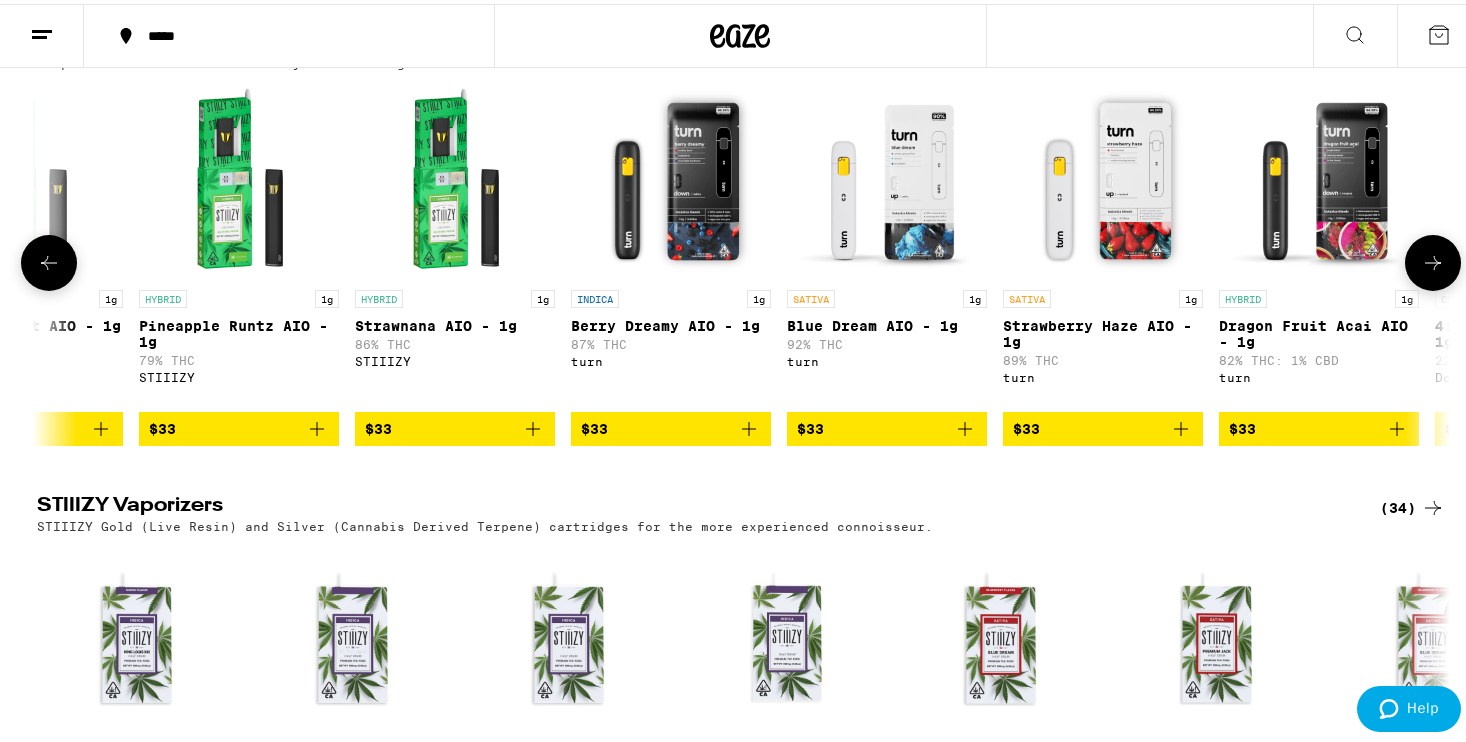 scroll, scrollTop: 0, scrollLeft: 10709, axis: horizontal 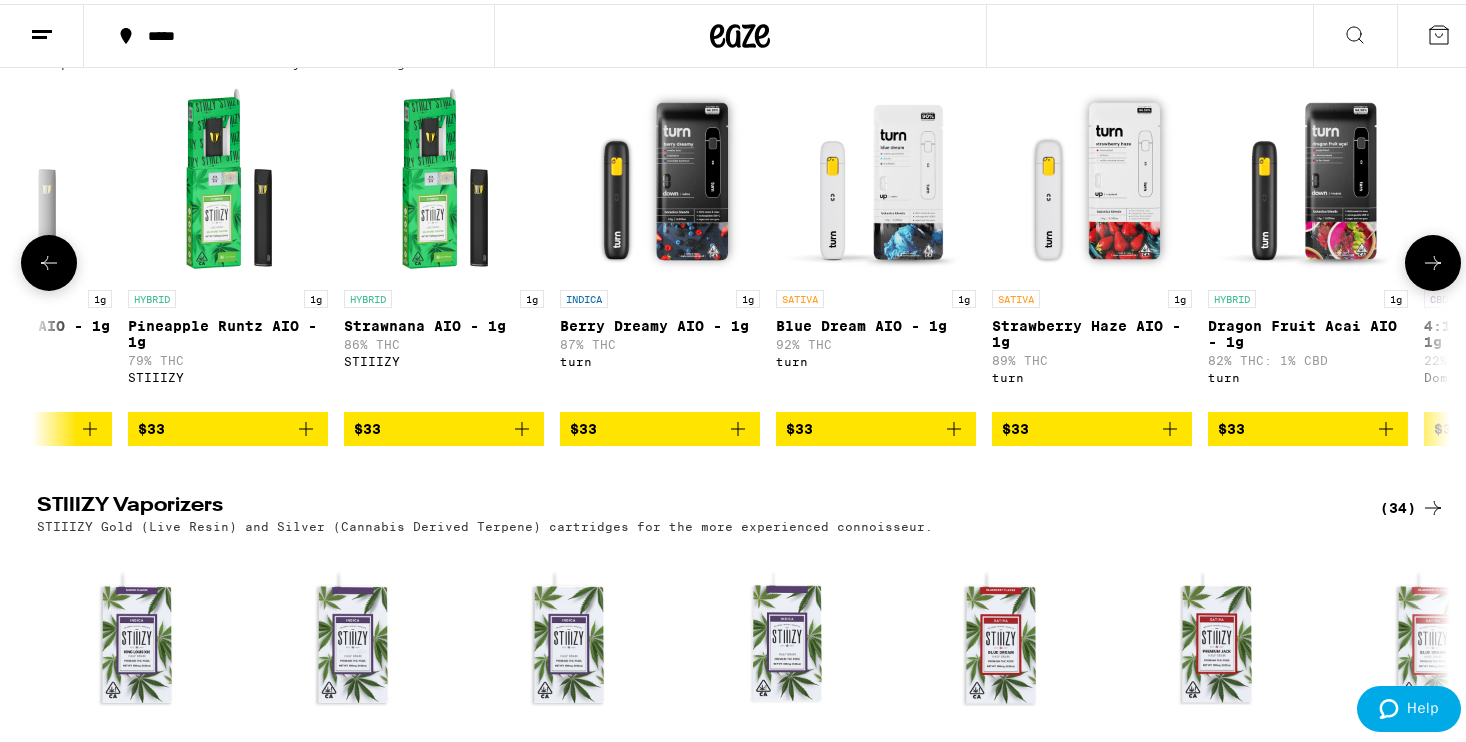 click 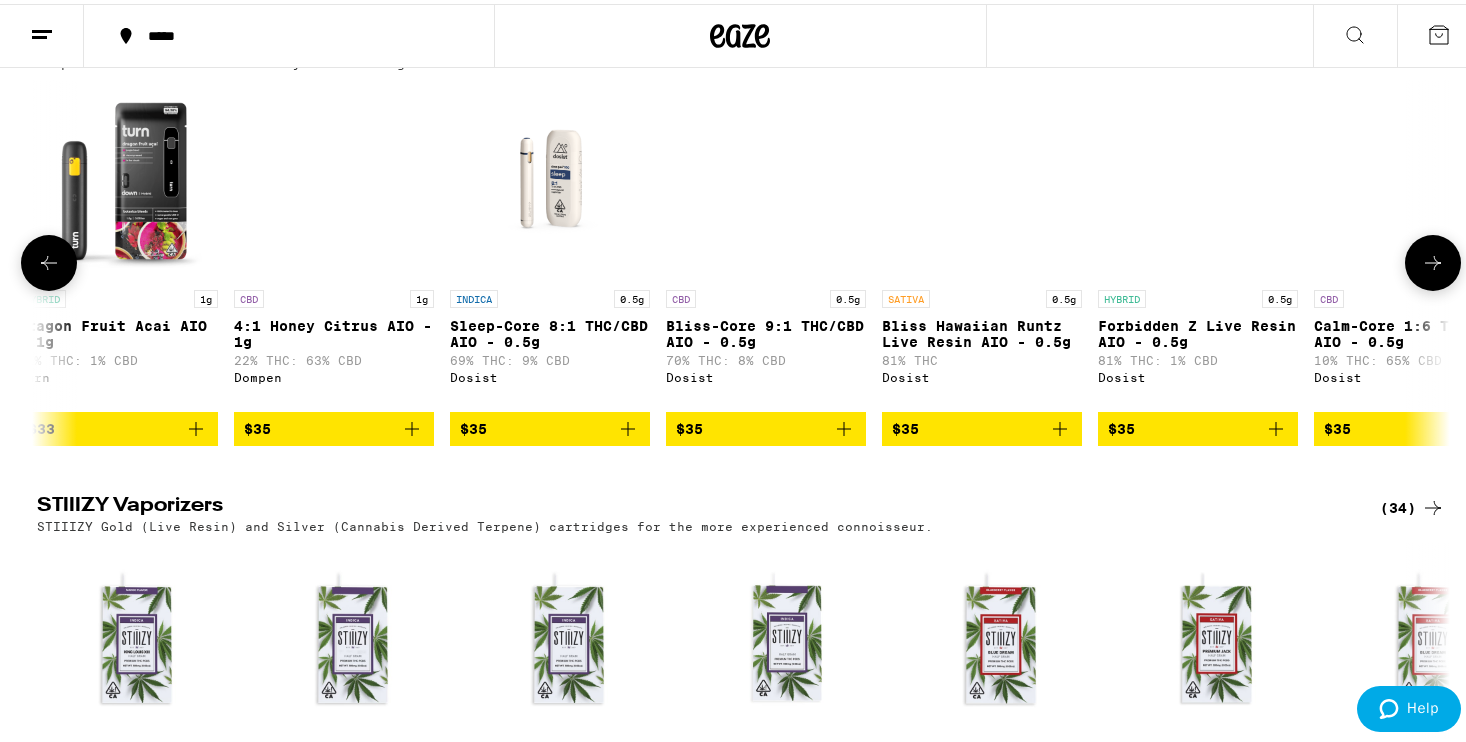 click 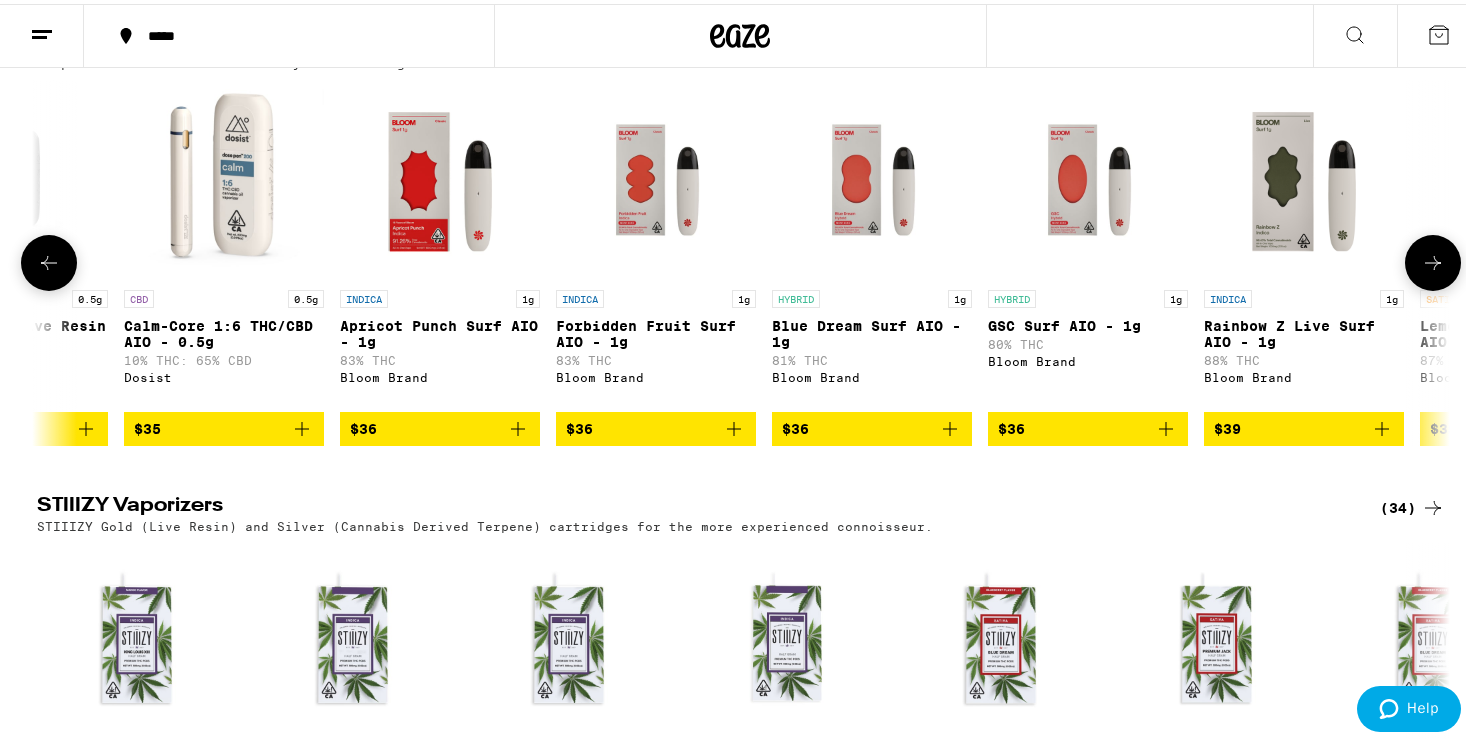 click 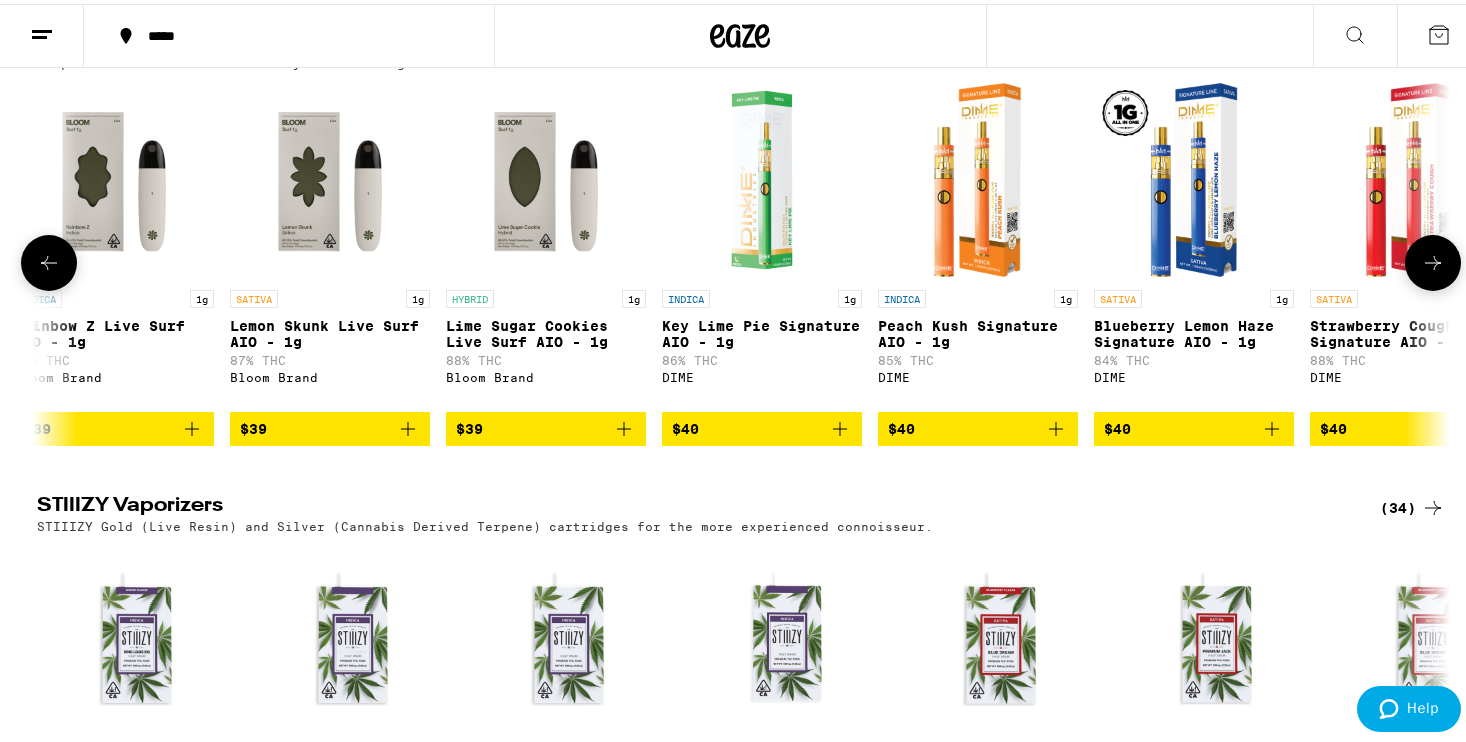 click 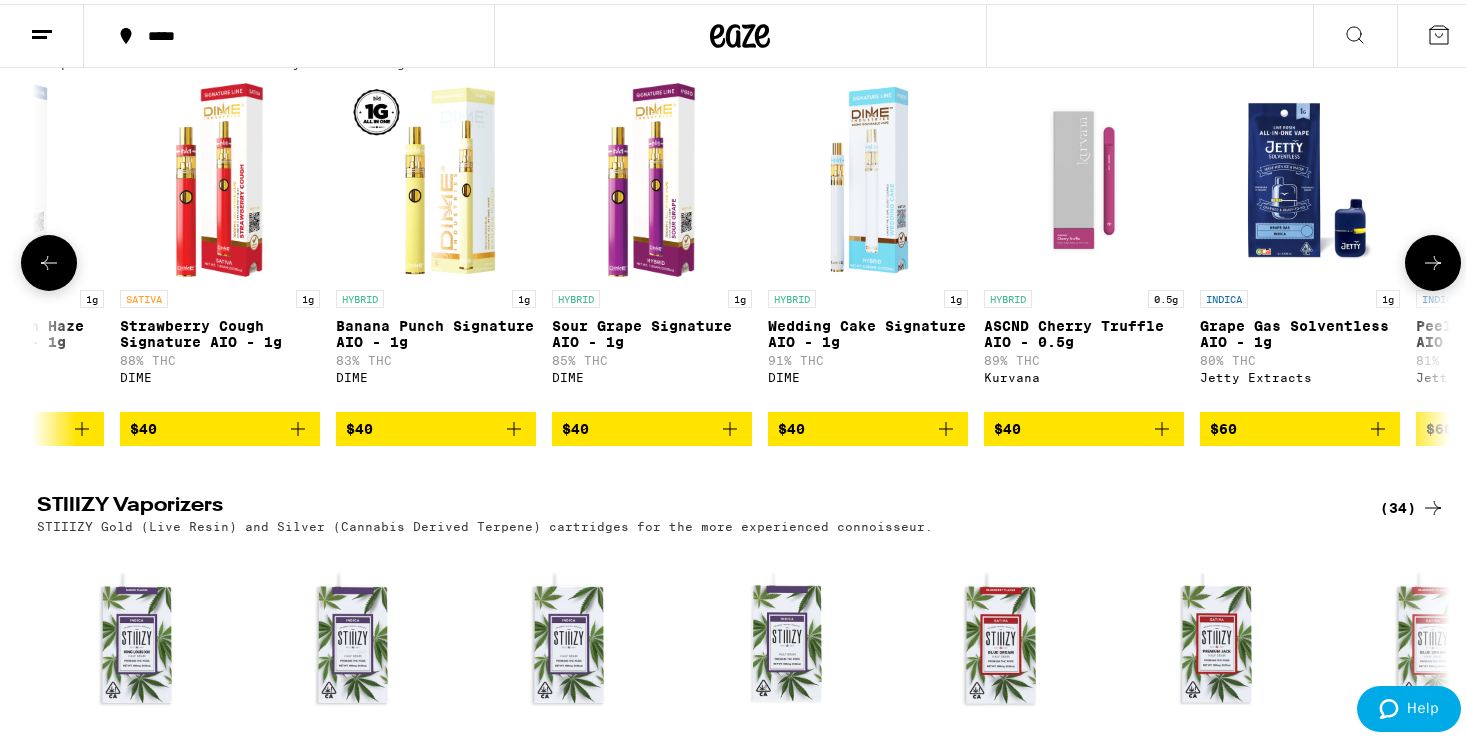 click 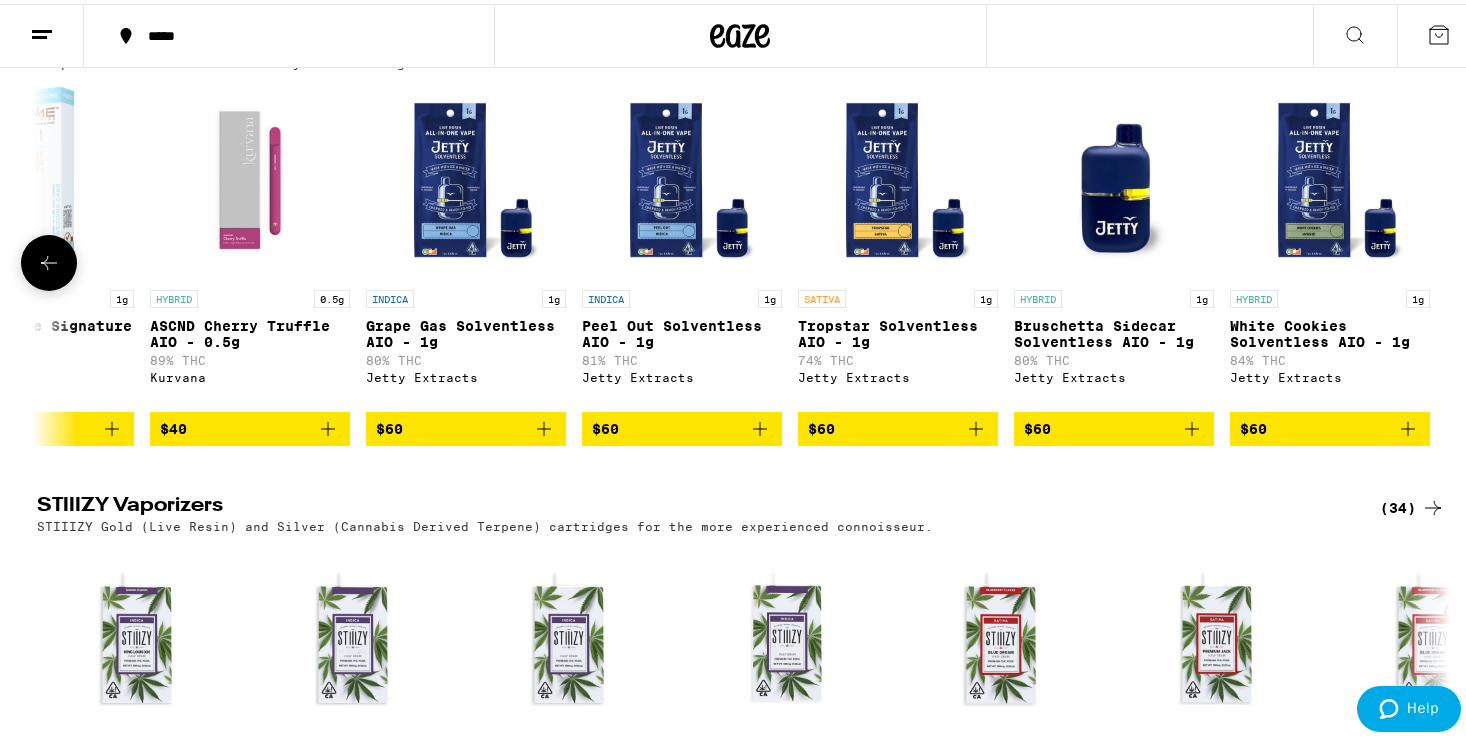 scroll, scrollTop: 0, scrollLeft: 16304, axis: horizontal 